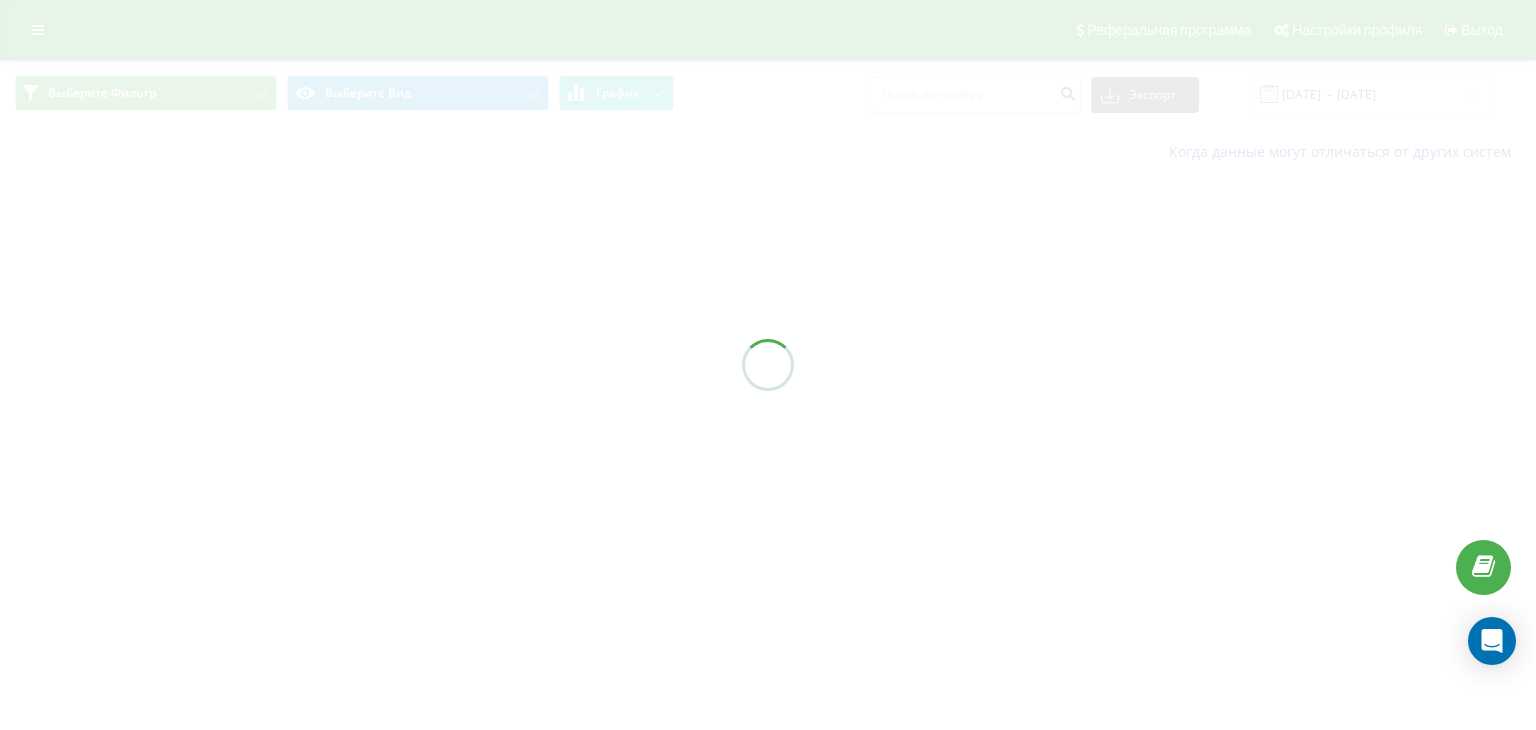 scroll, scrollTop: 0, scrollLeft: 0, axis: both 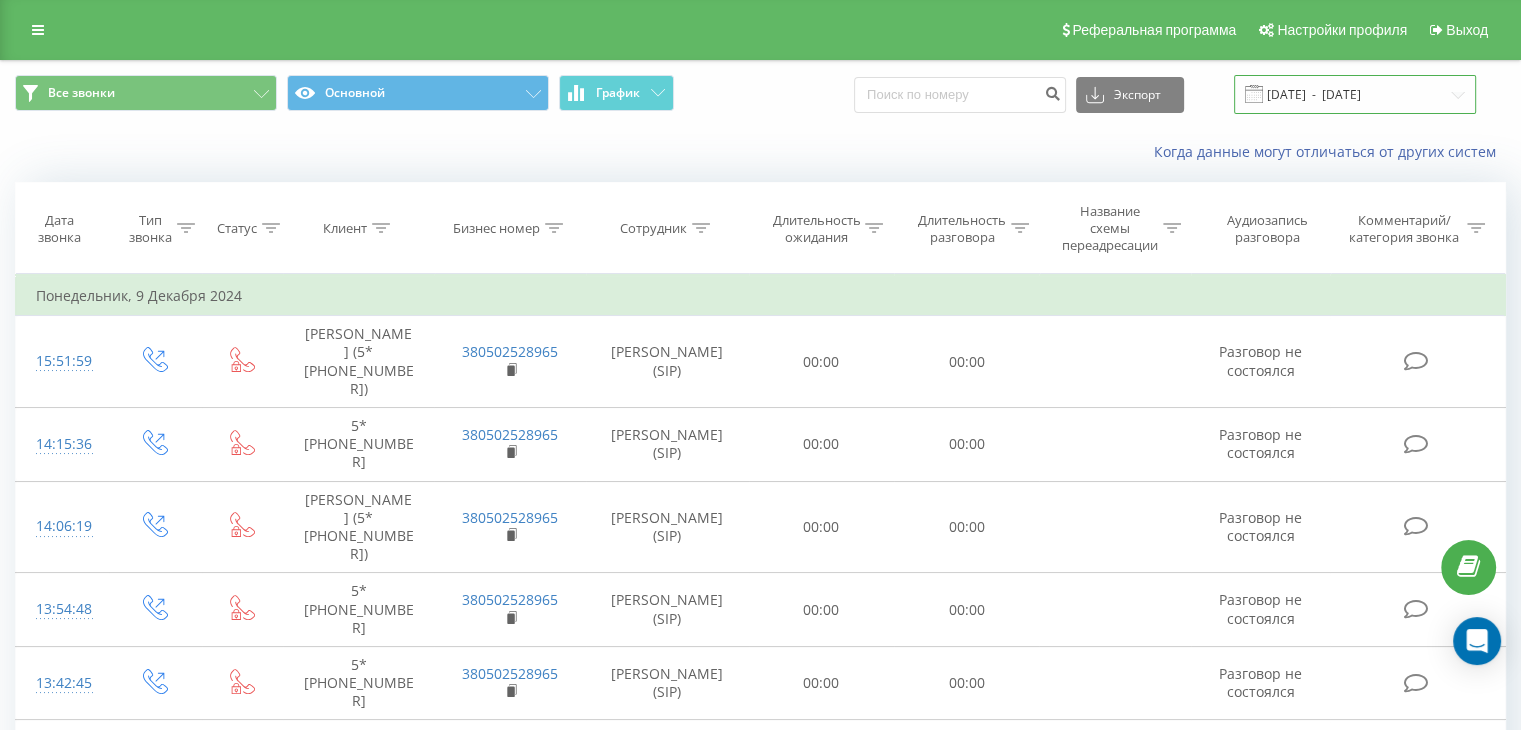 drag, startPoint x: 1381, startPoint y: 99, endPoint x: 1367, endPoint y: 103, distance: 14.56022 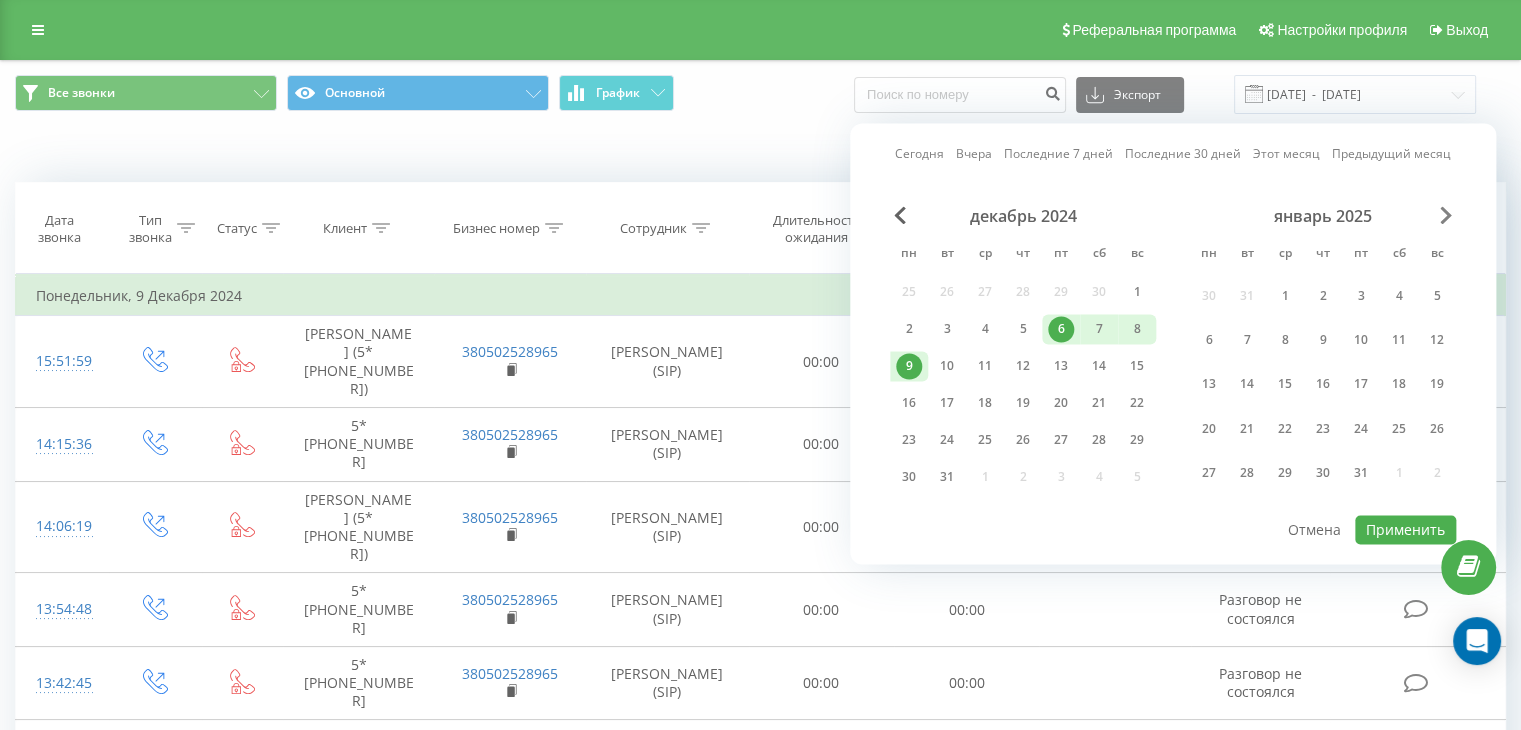 click at bounding box center (1446, 215) 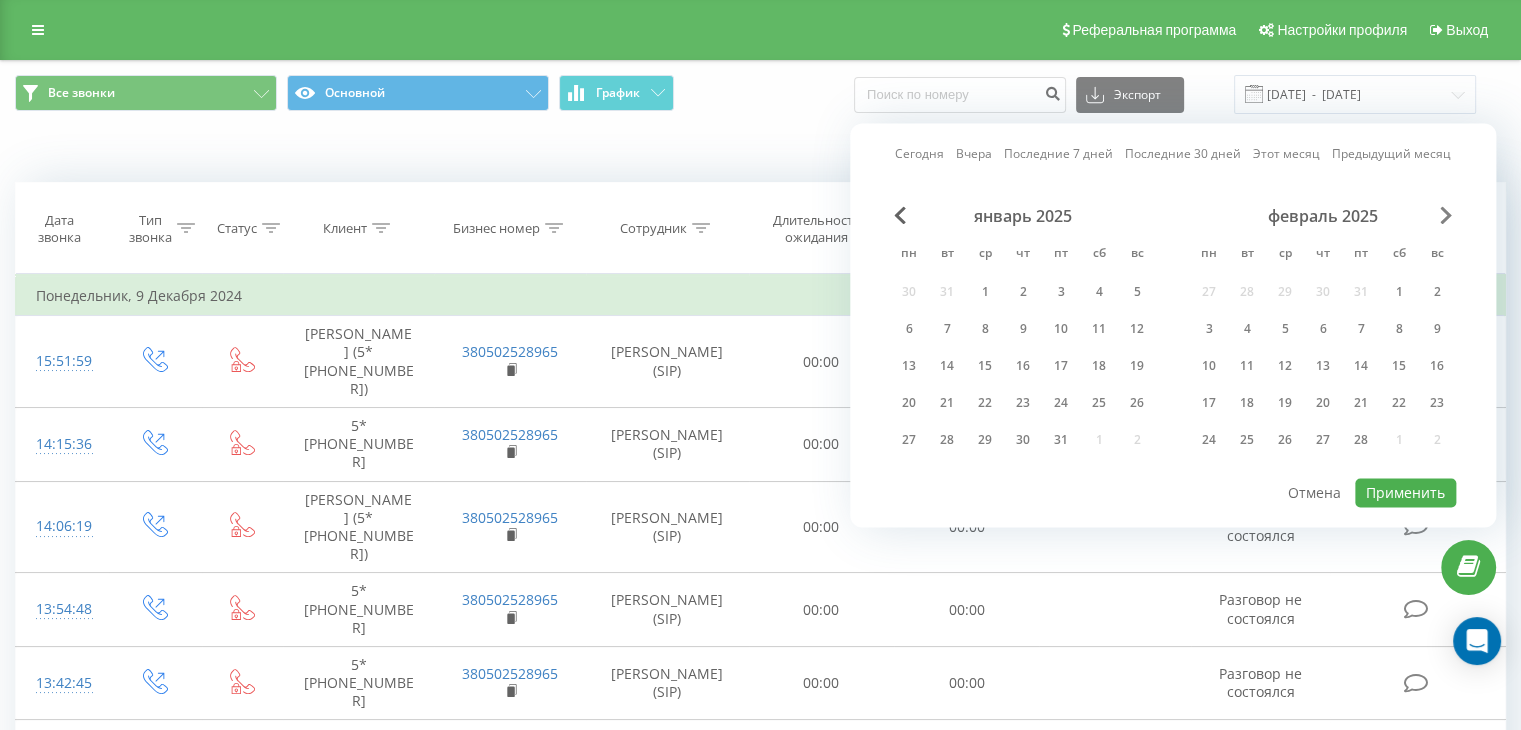 click at bounding box center (1446, 215) 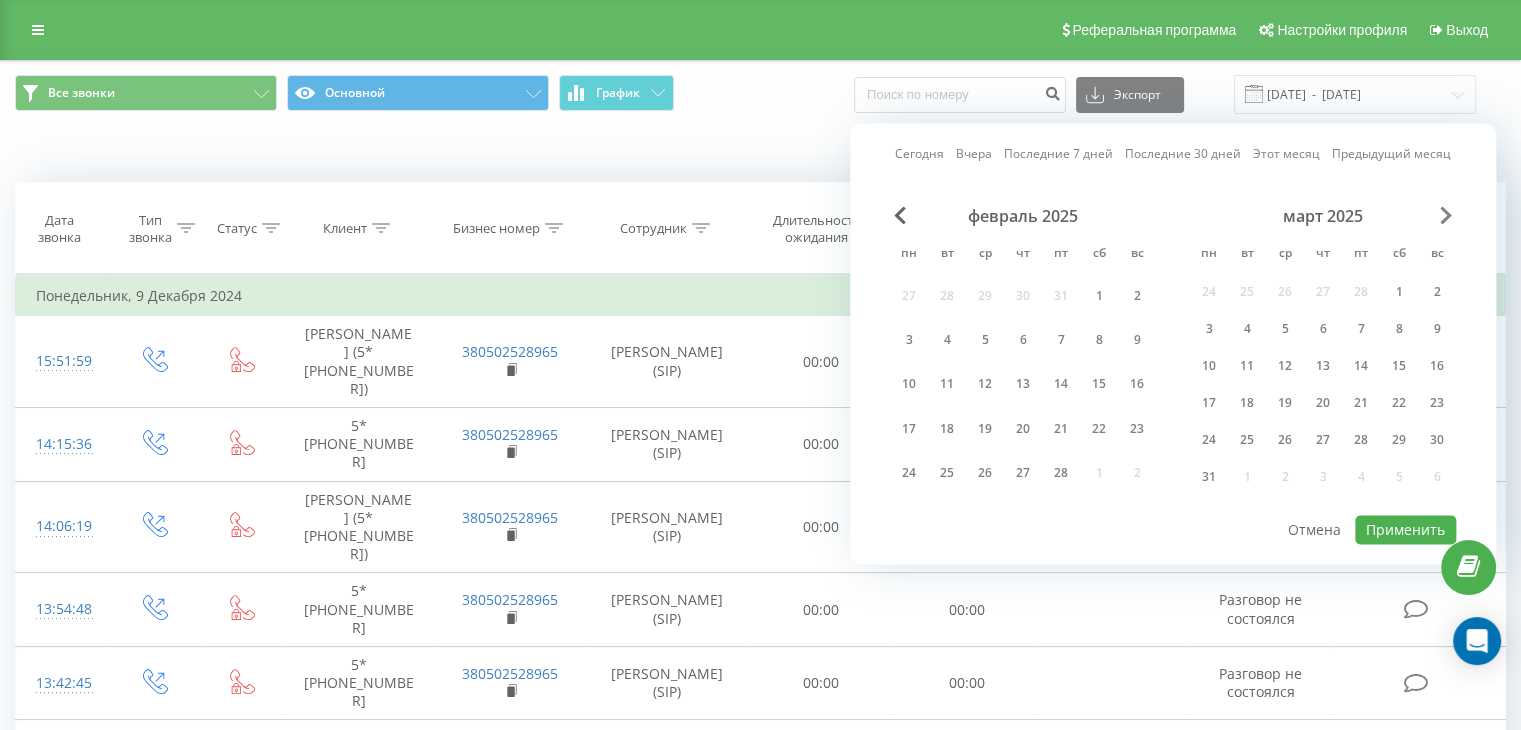 click at bounding box center (1446, 215) 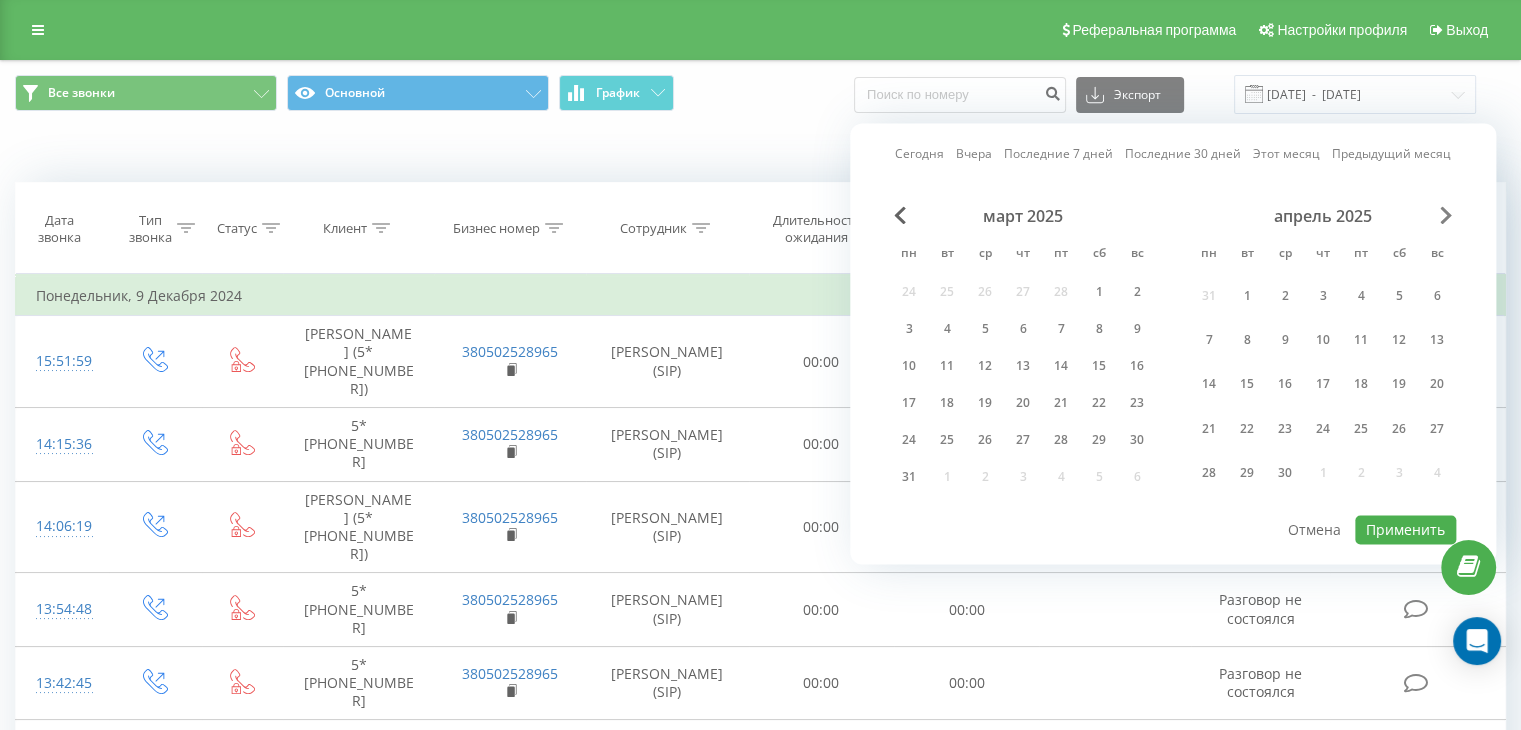 click at bounding box center [1446, 215] 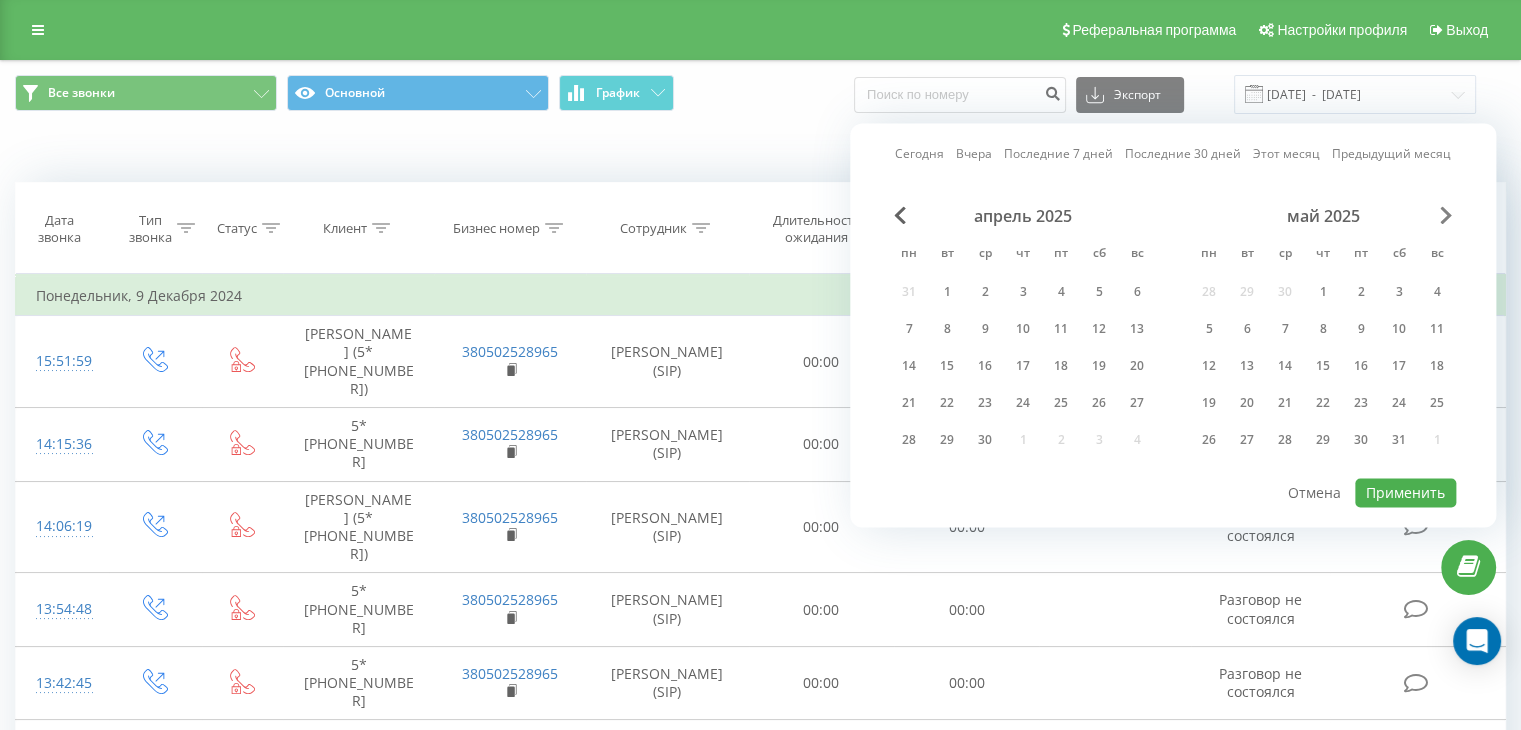 click at bounding box center [1446, 215] 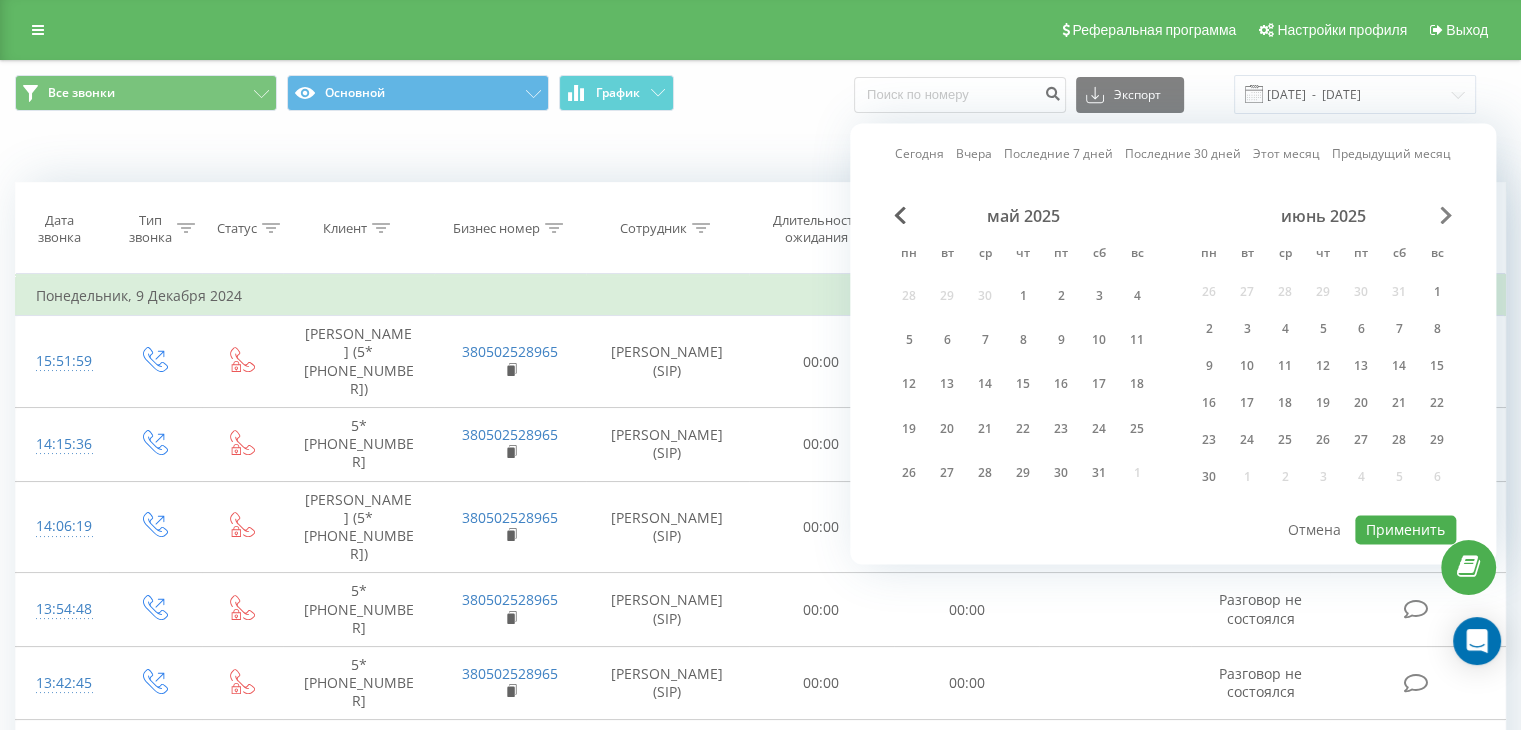 click at bounding box center [1446, 215] 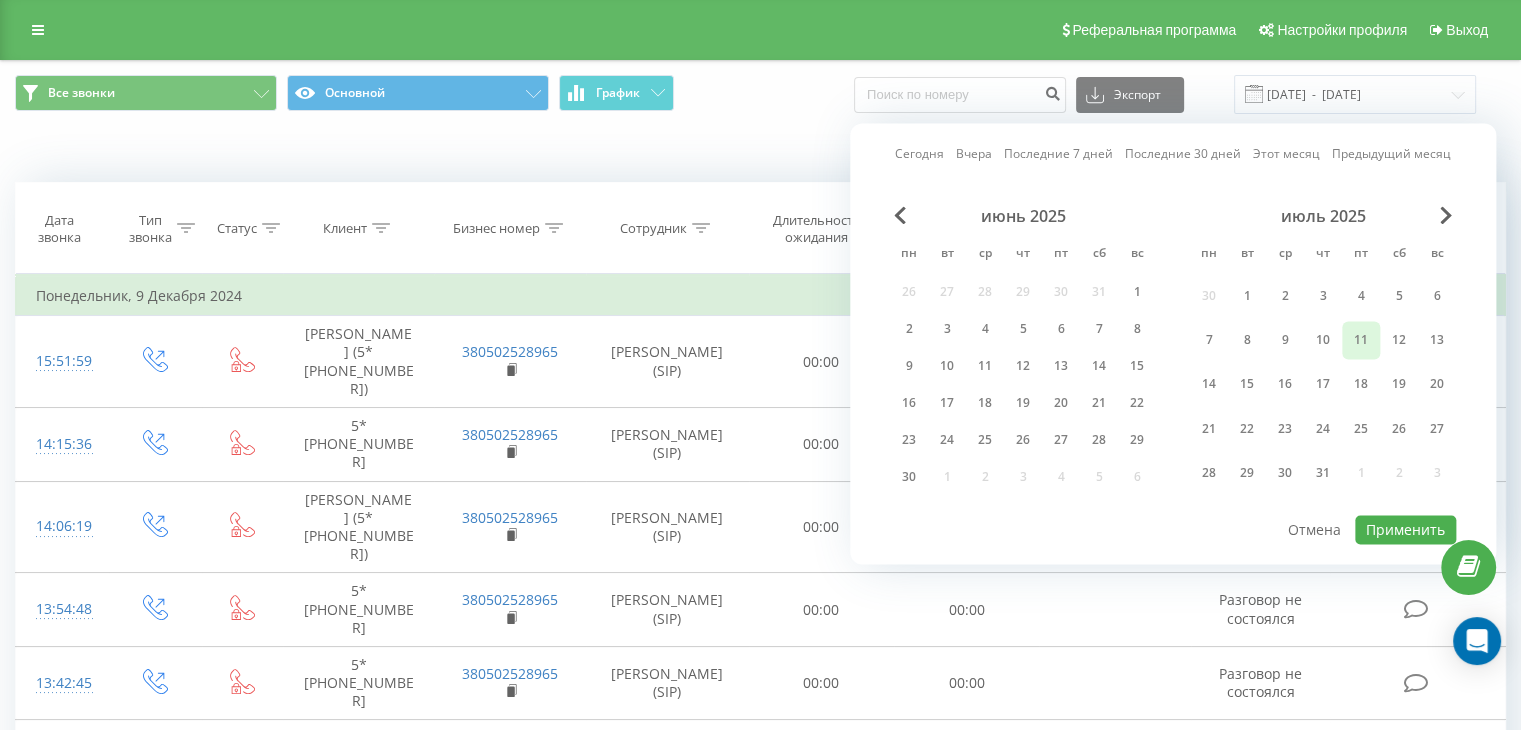 click on "11" at bounding box center (1361, 340) 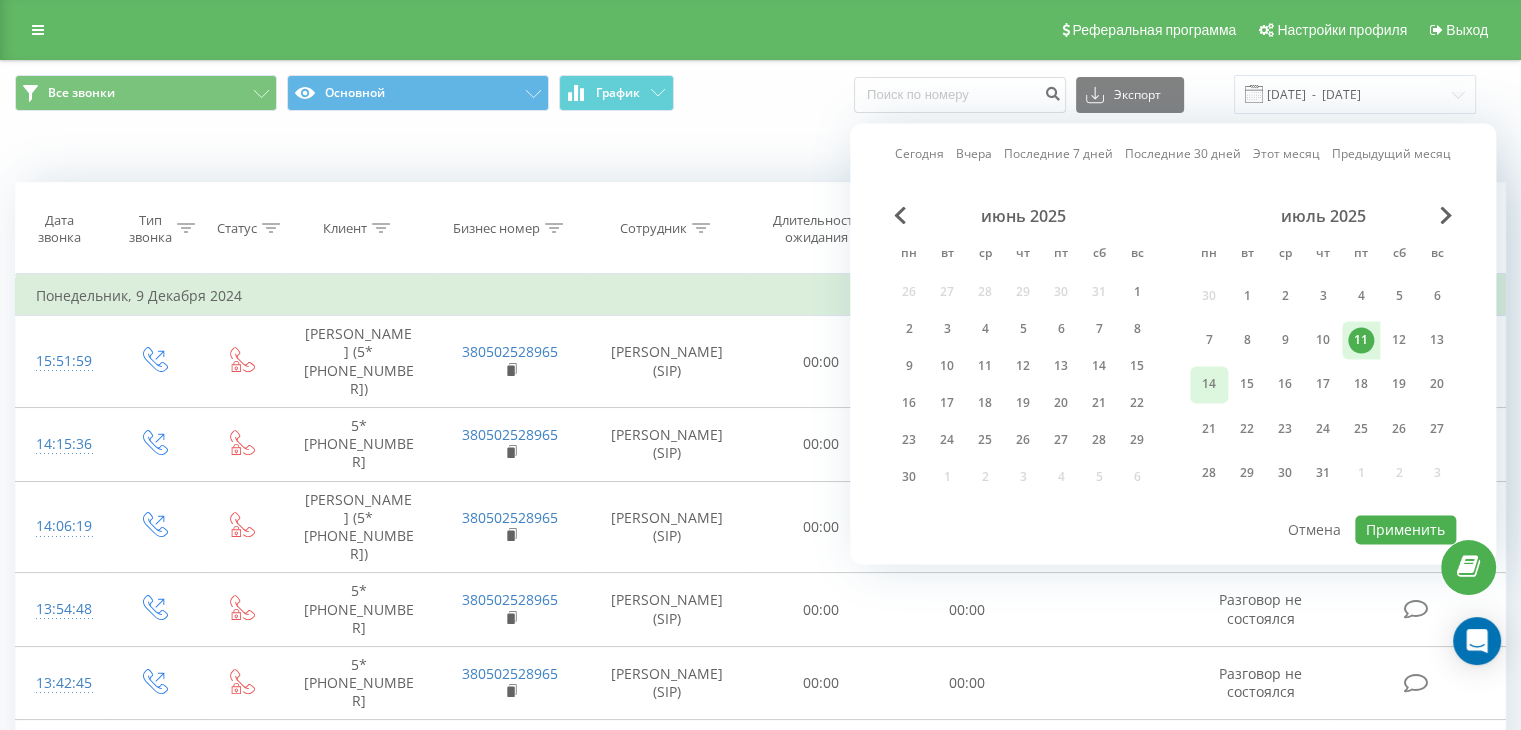click on "14" at bounding box center [1209, 385] 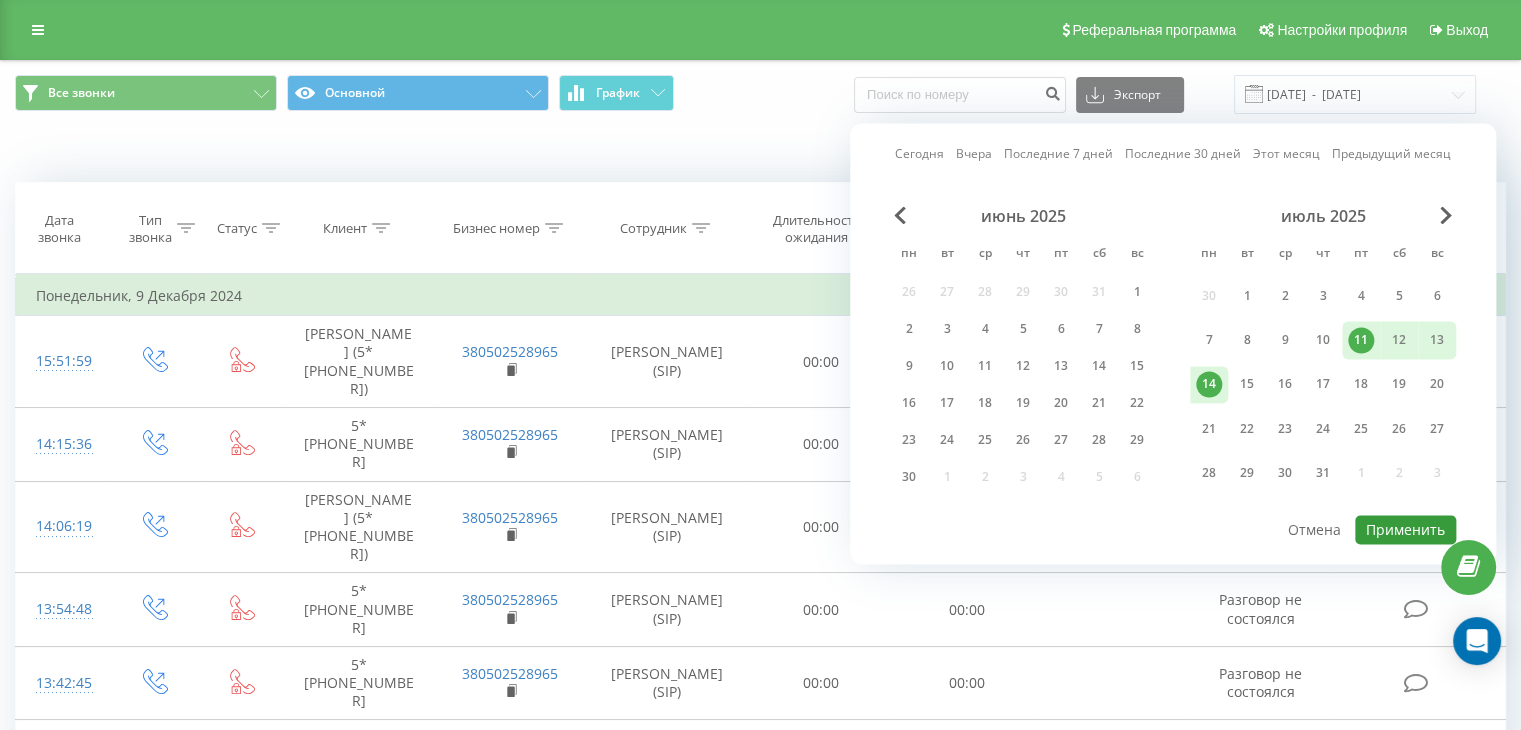 click on "Применить" at bounding box center (1405, 529) 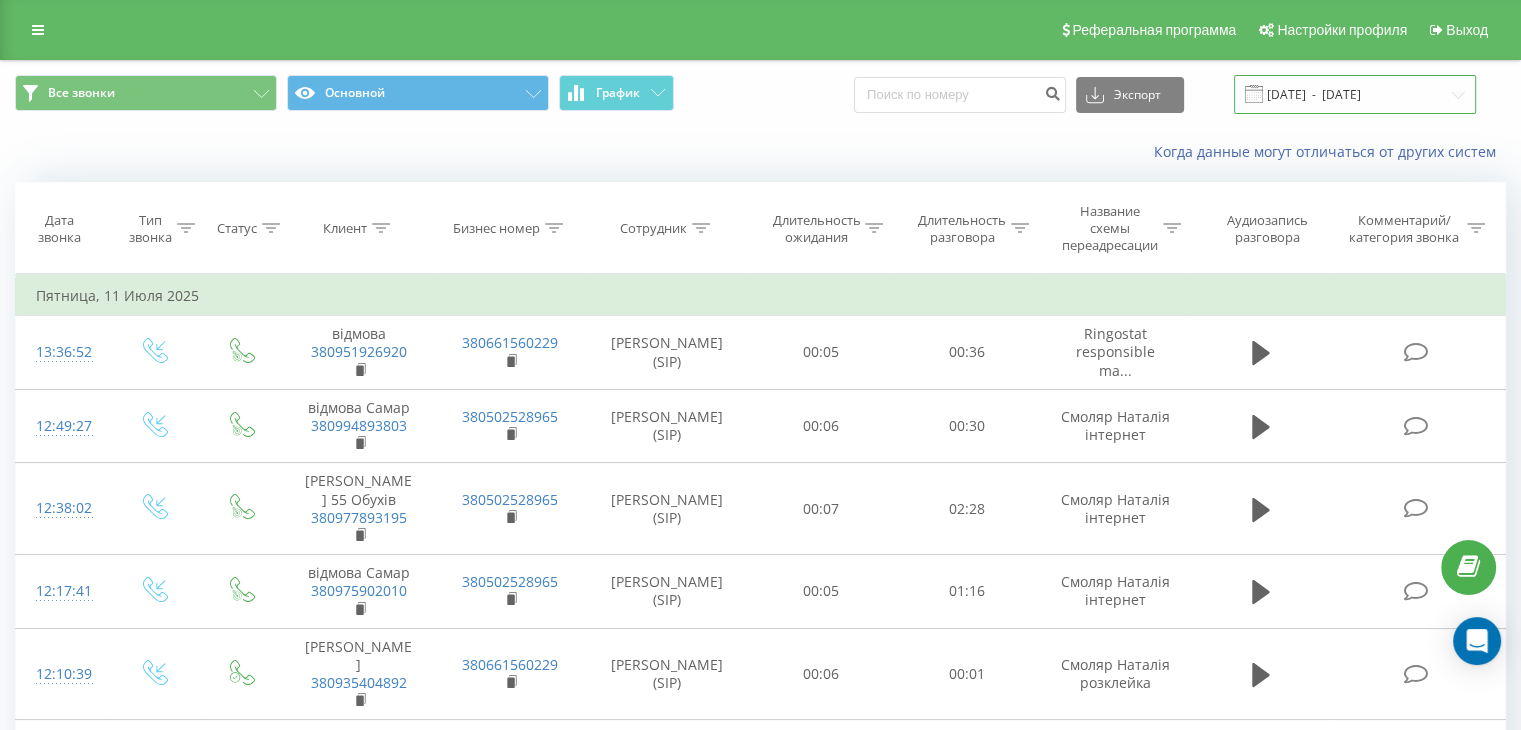 click on "11.07.2025  -  14.07.2025" at bounding box center [1355, 94] 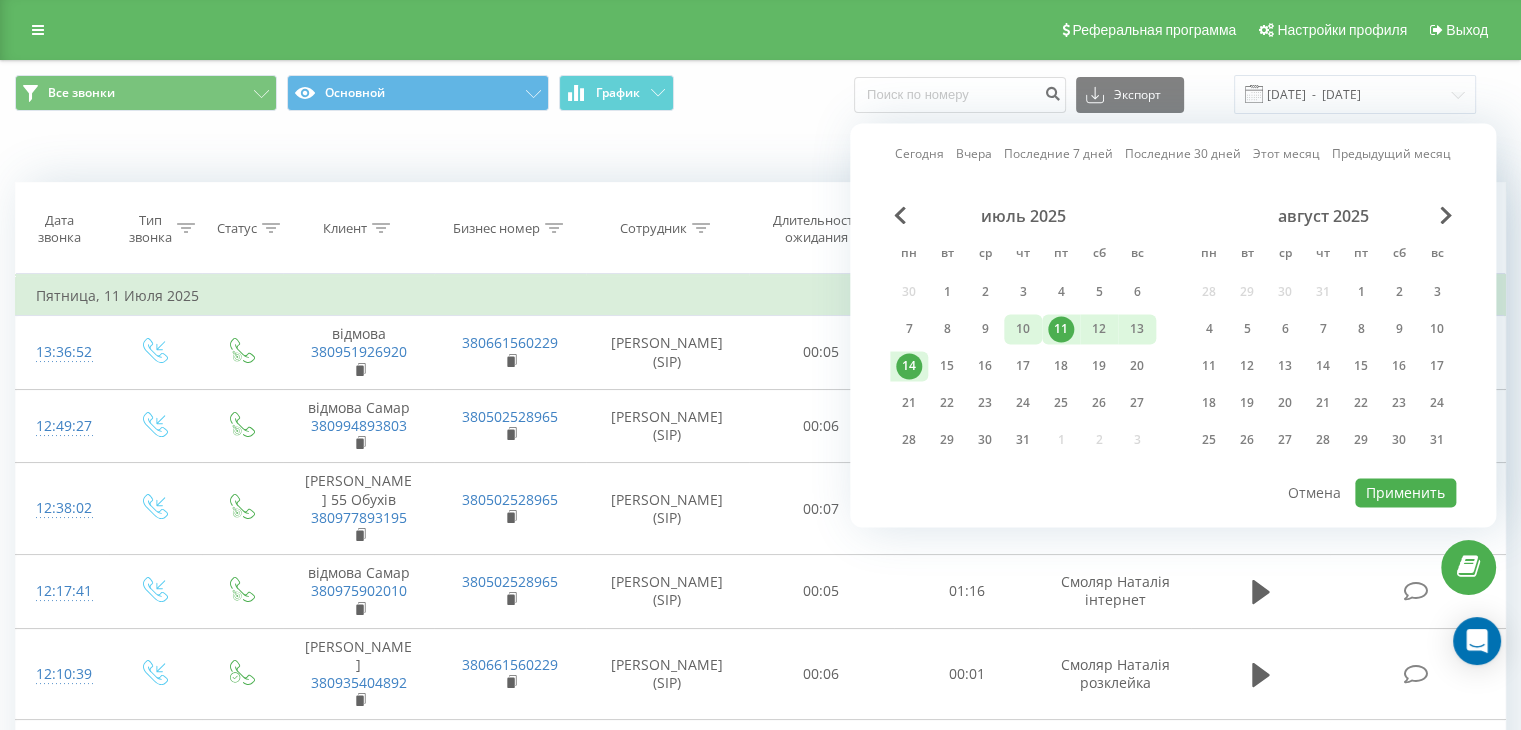 click on "10" at bounding box center [1023, 329] 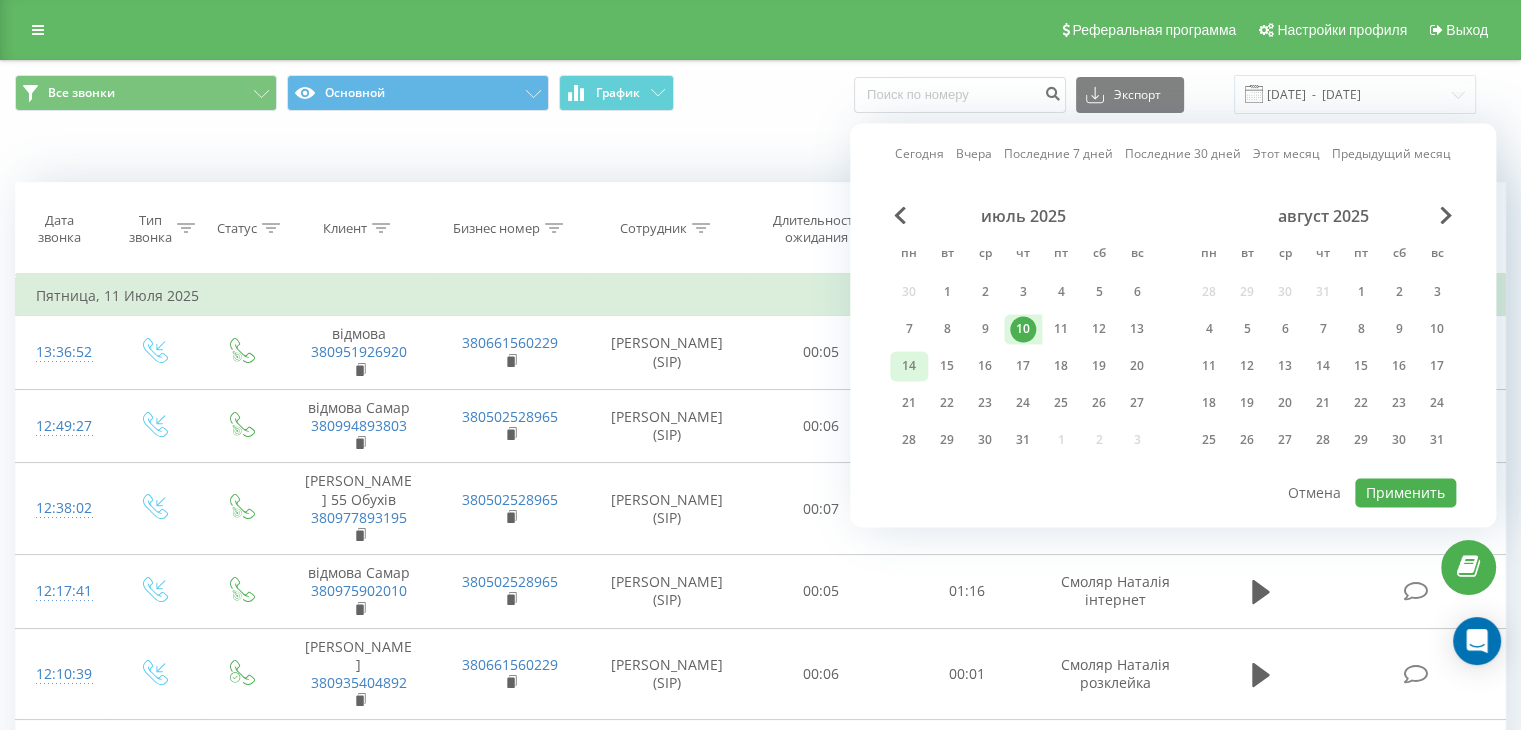 click on "14" at bounding box center [909, 366] 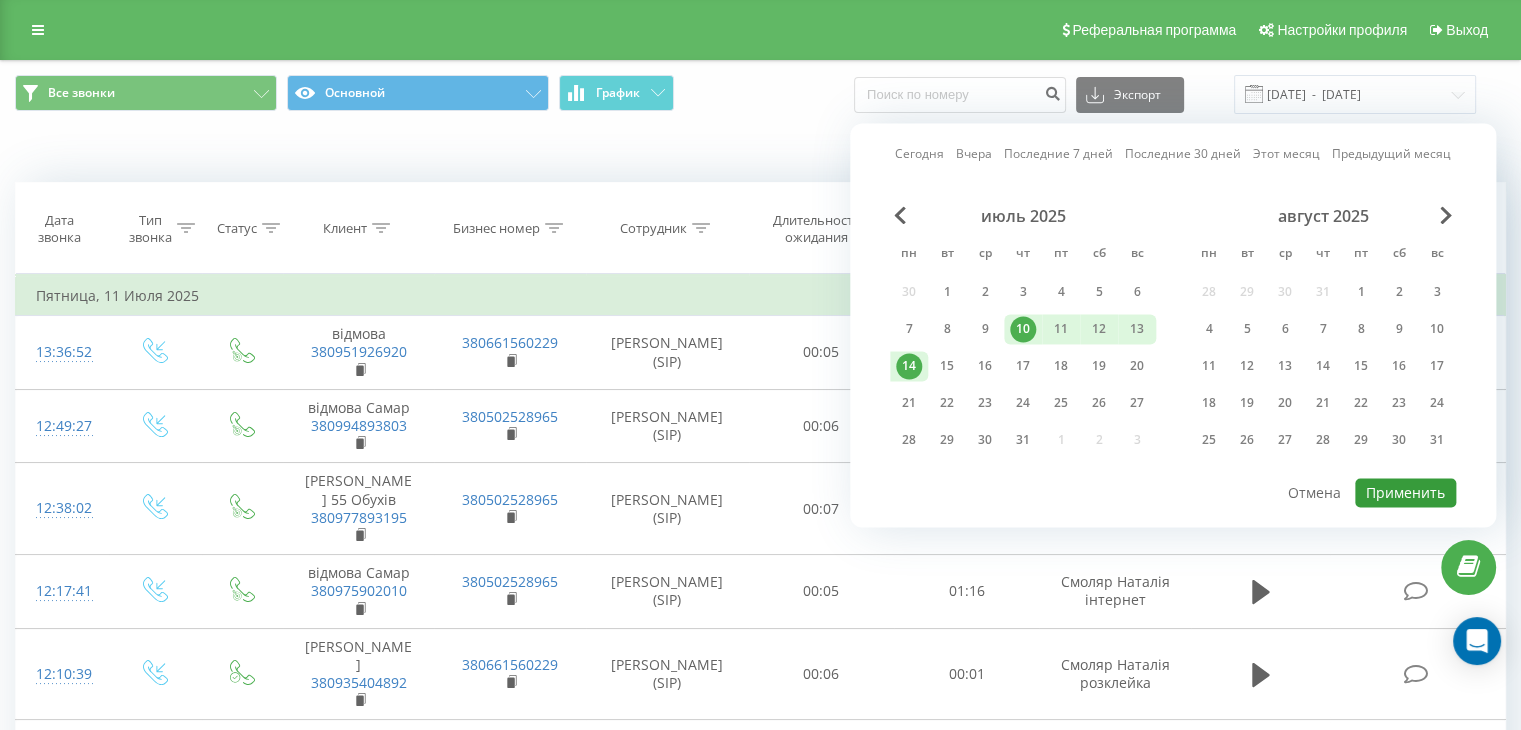 click on "Применить" at bounding box center (1405, 492) 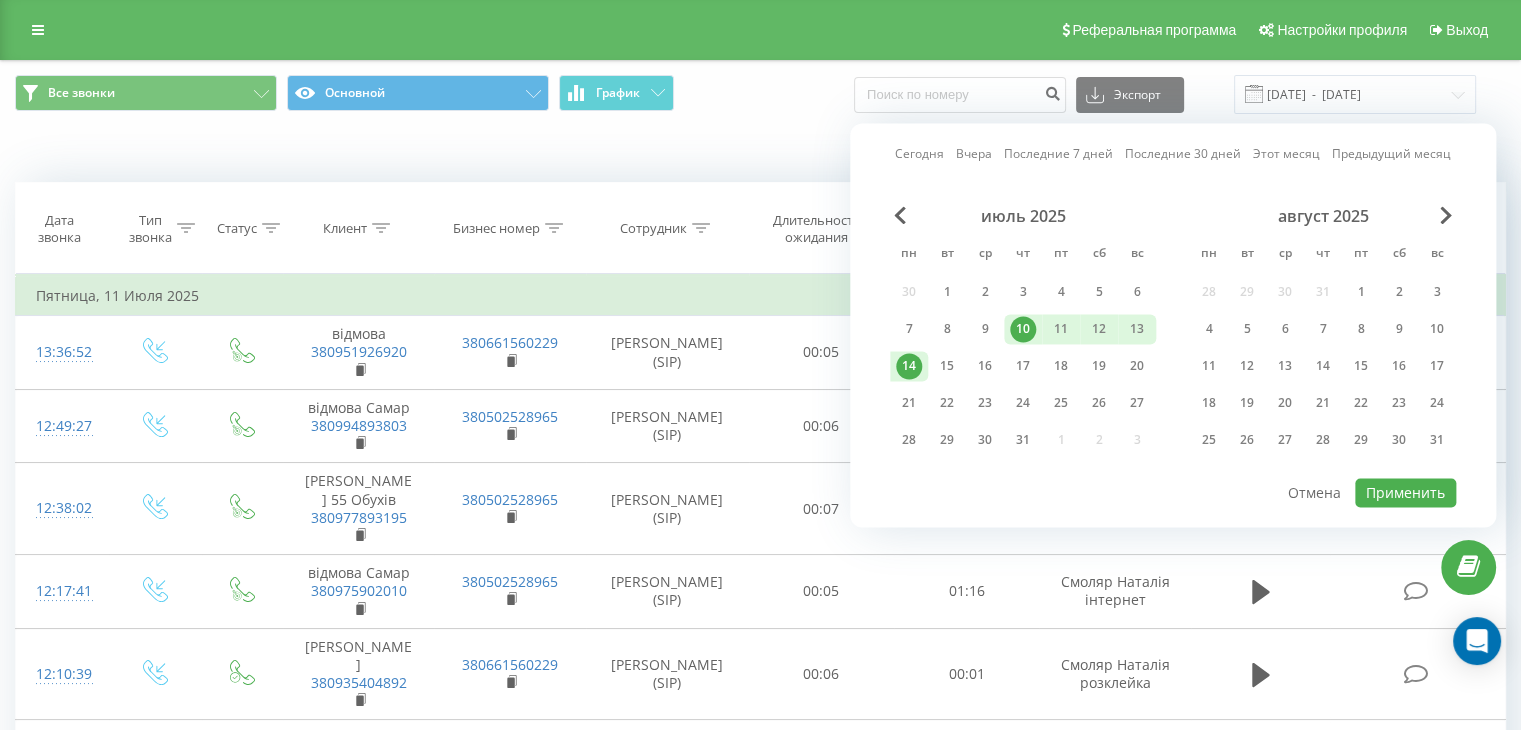 type on "[DATE]  -  [DATE]" 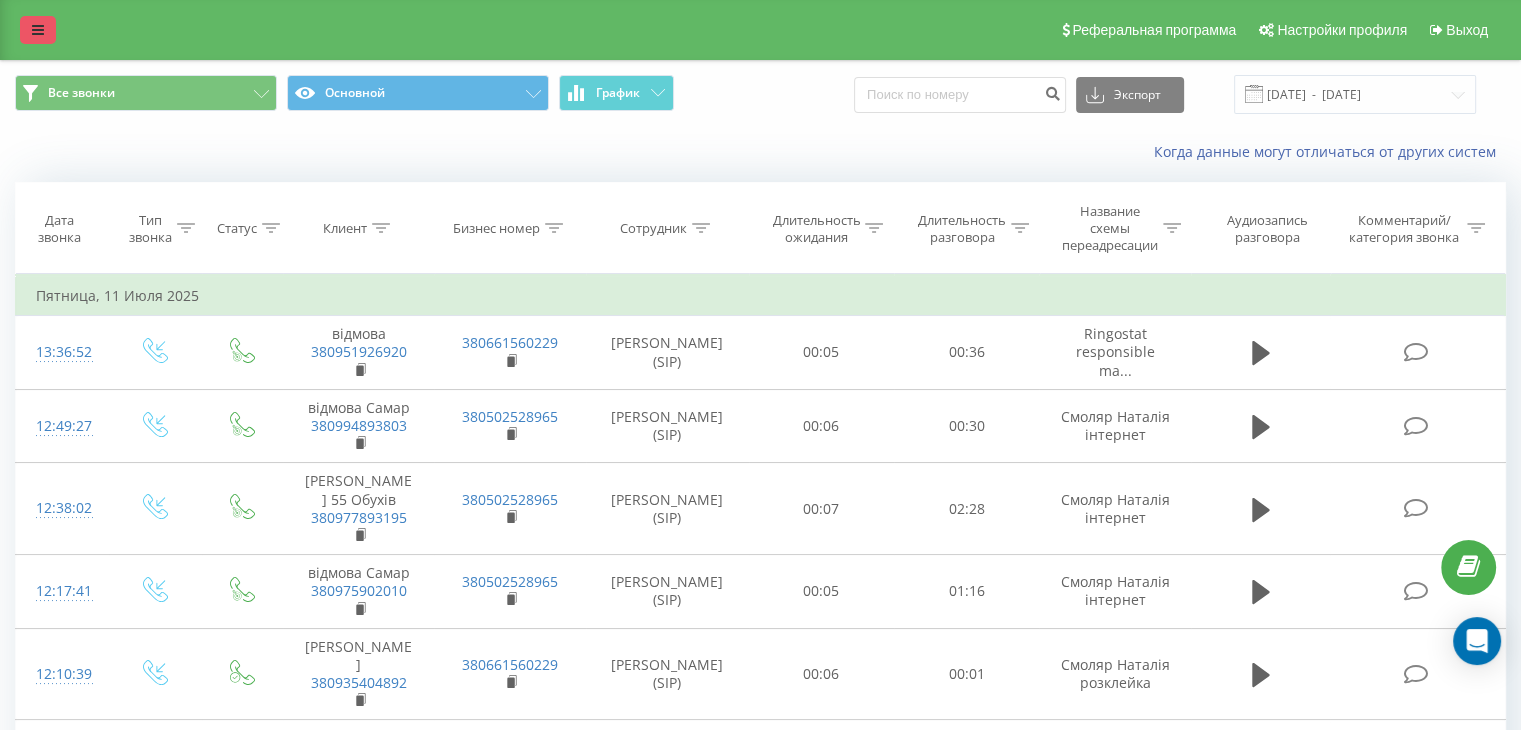 click at bounding box center (38, 30) 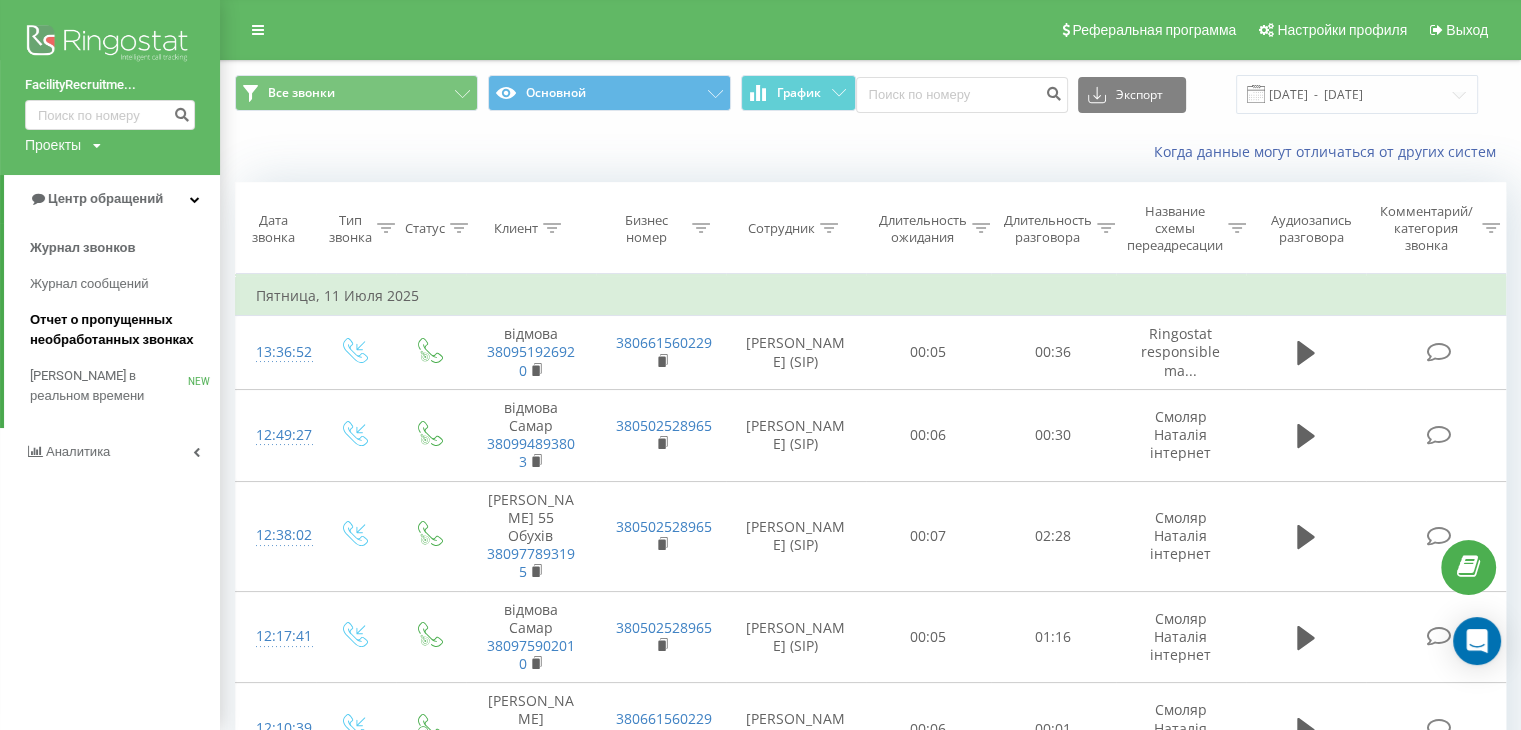 click on "Отчет о пропущенных необработанных звонках" at bounding box center (120, 330) 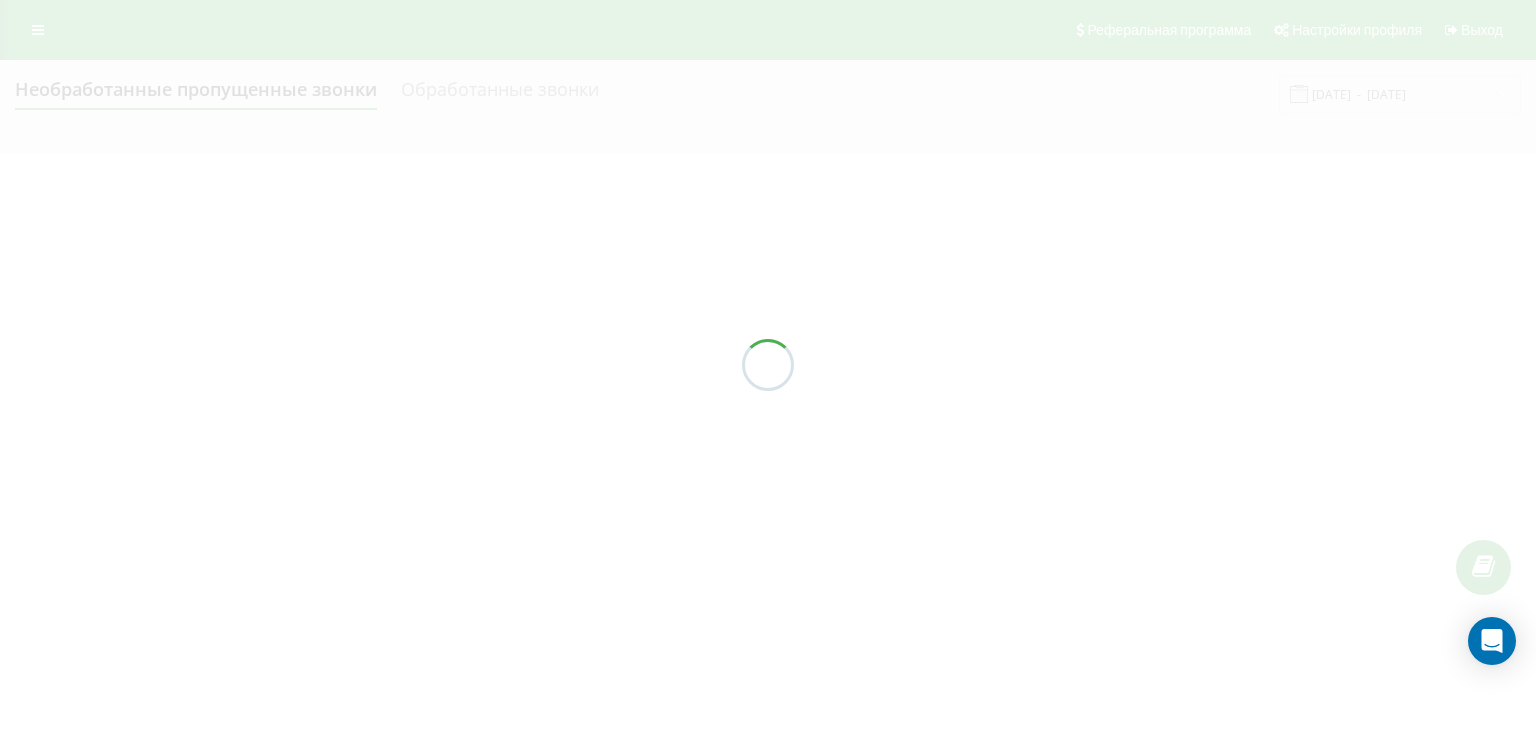 scroll, scrollTop: 0, scrollLeft: 0, axis: both 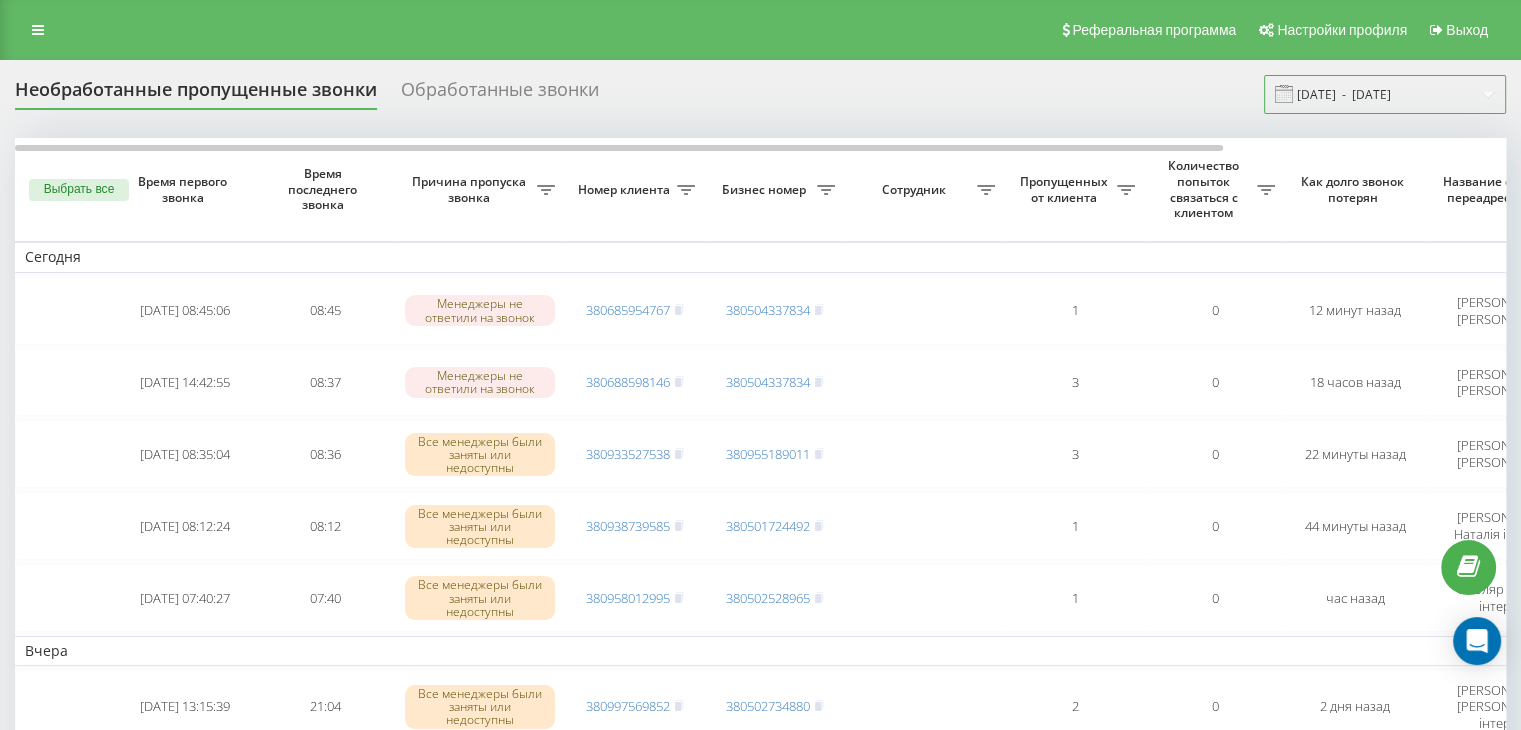 click on "[DATE]  -  [DATE]" at bounding box center (1385, 94) 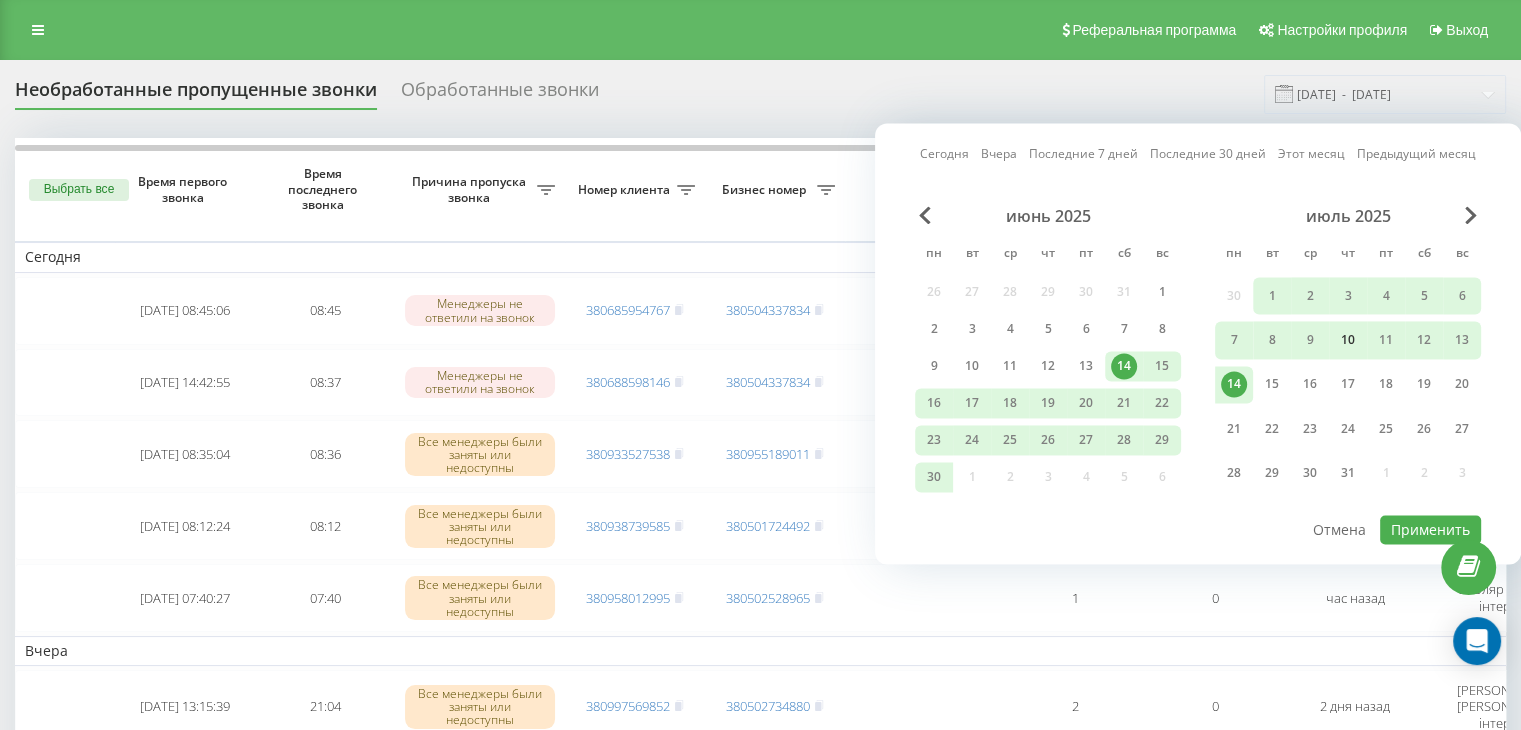 click on "10" at bounding box center (1348, 340) 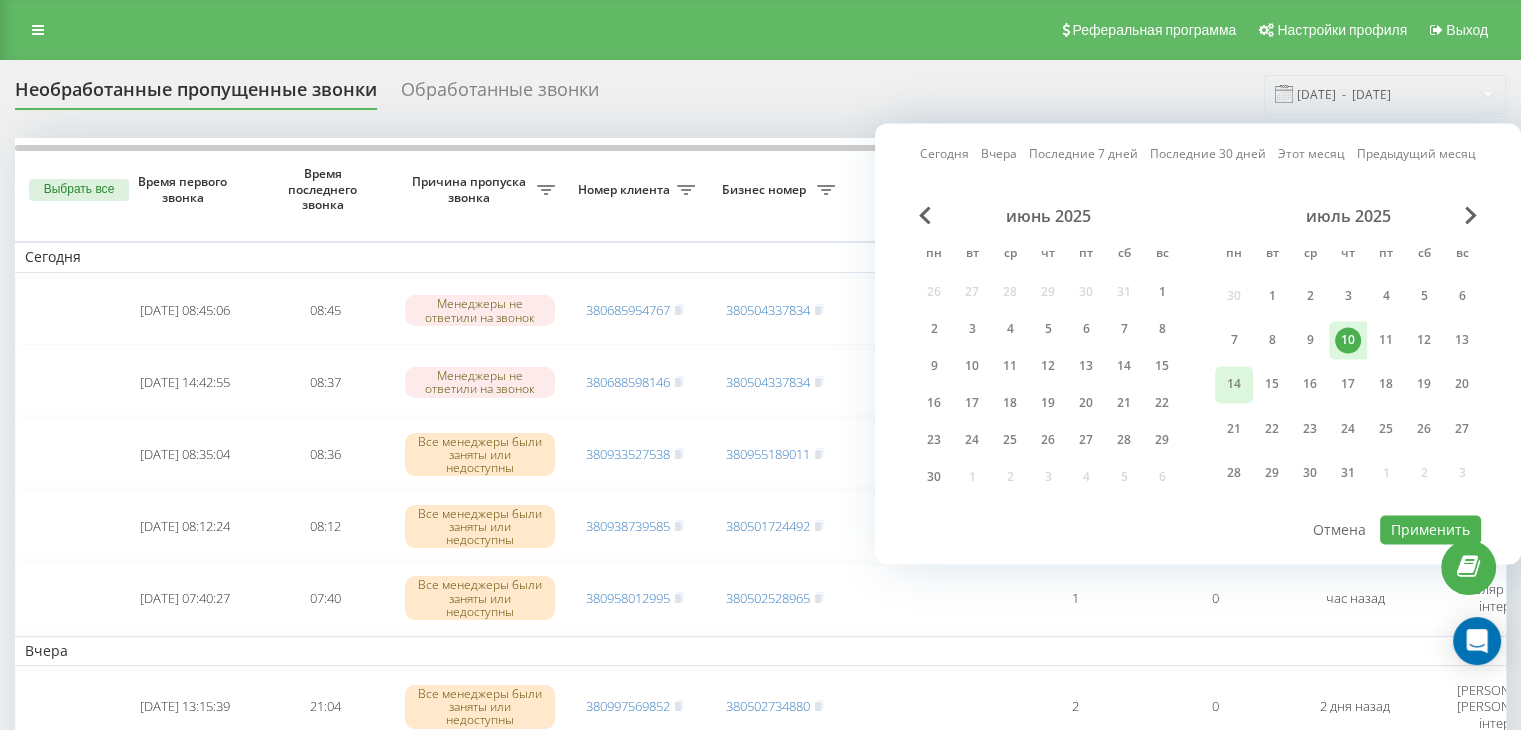 click on "14" at bounding box center [1234, 385] 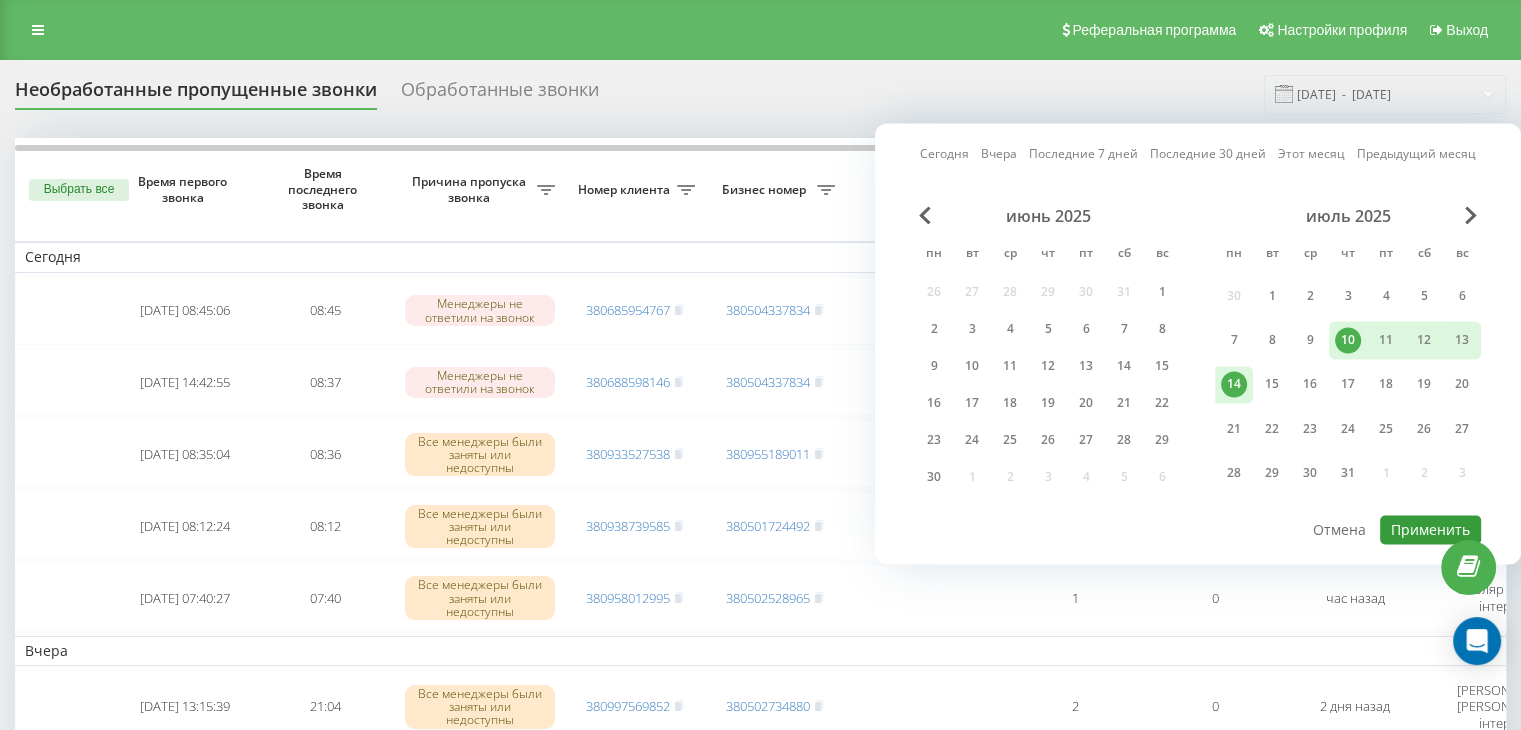 click on "Применить" at bounding box center (1430, 529) 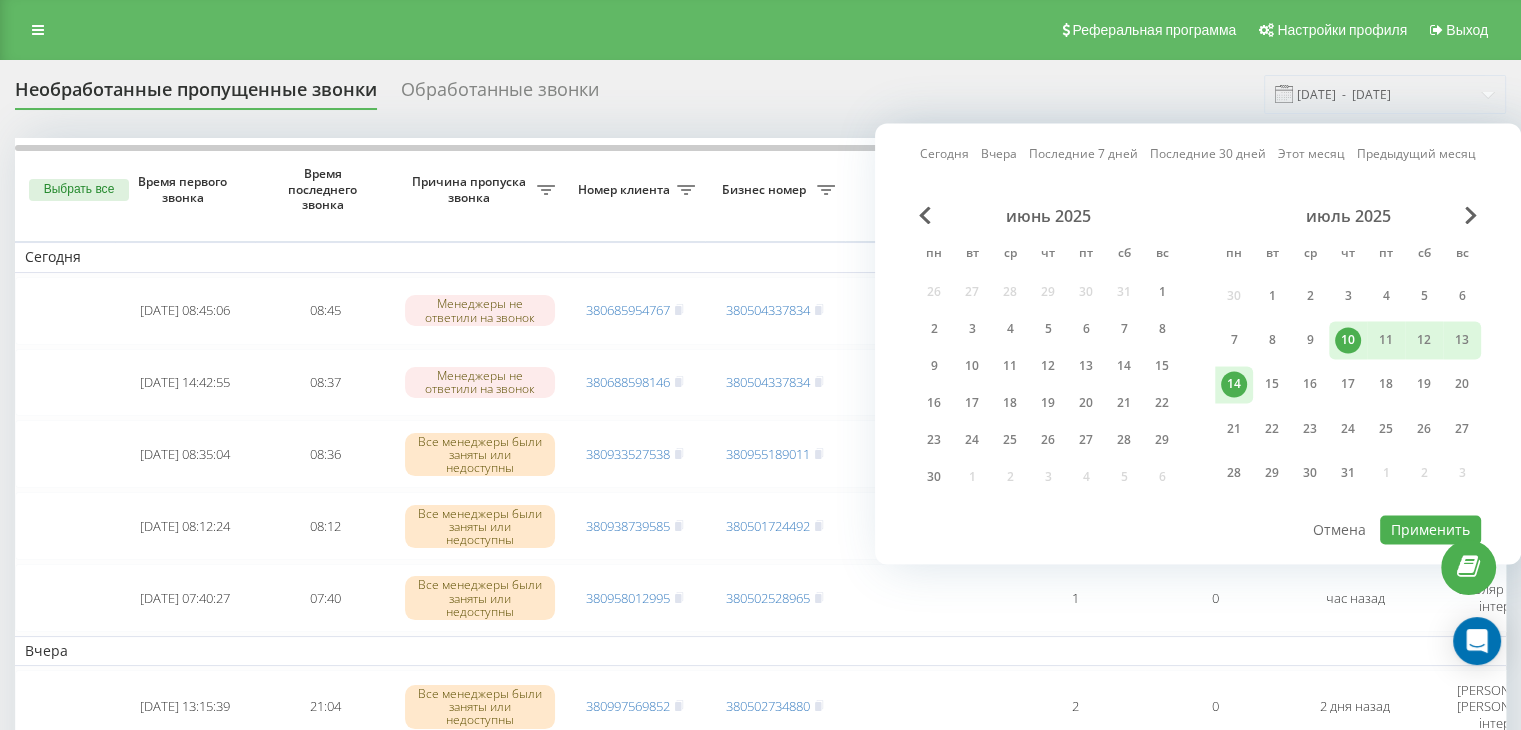 type on "[DATE]  -  [DATE]" 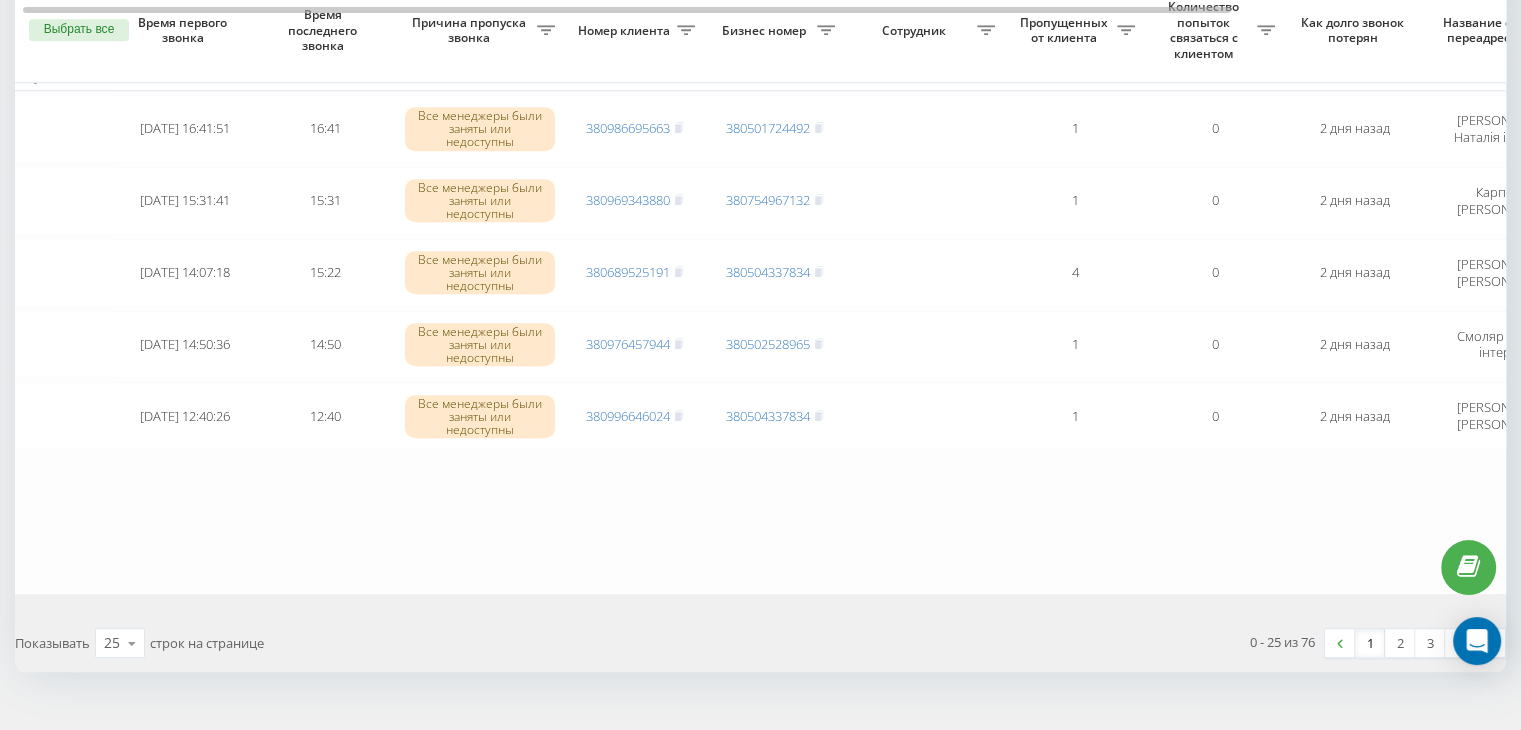 scroll, scrollTop: 1714, scrollLeft: 0, axis: vertical 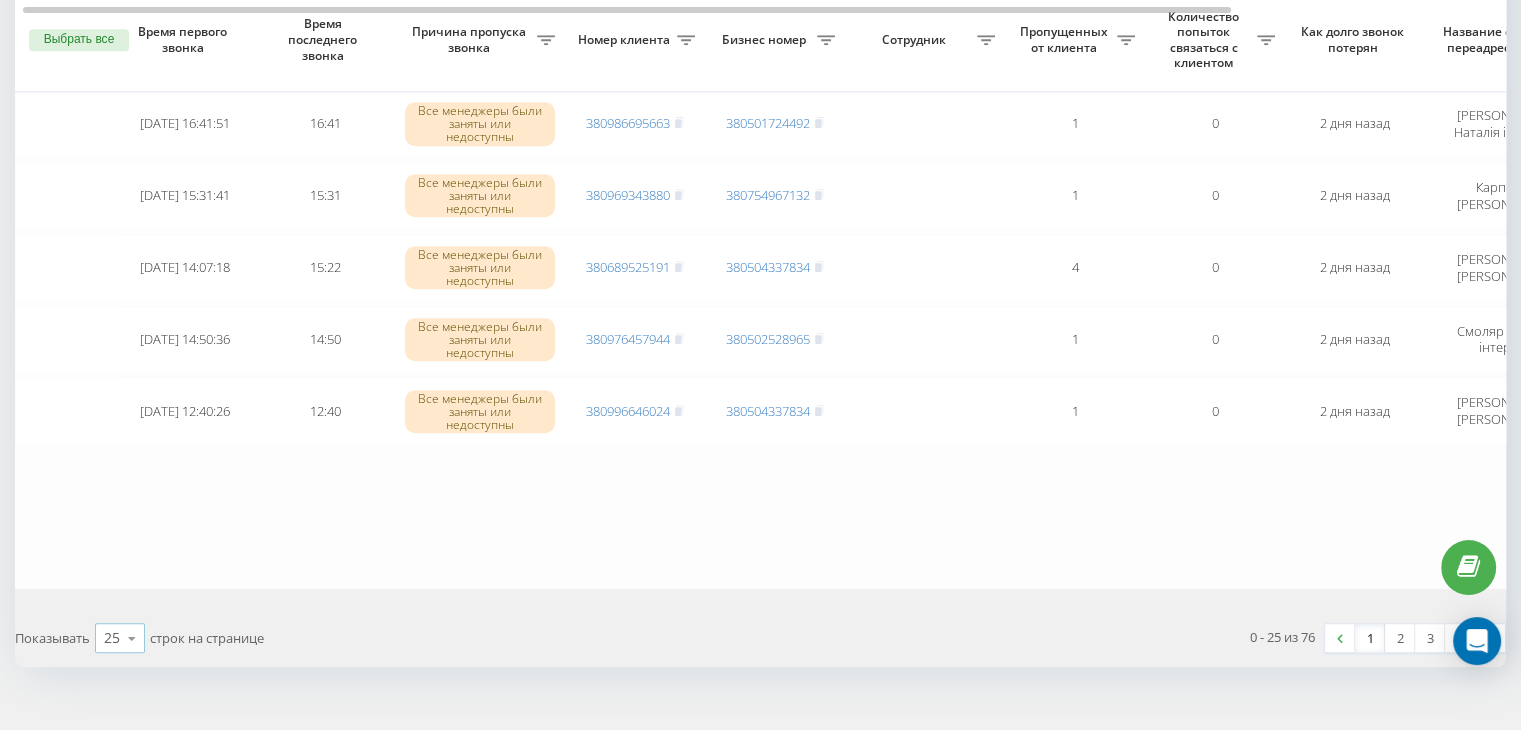 click at bounding box center (132, 638) 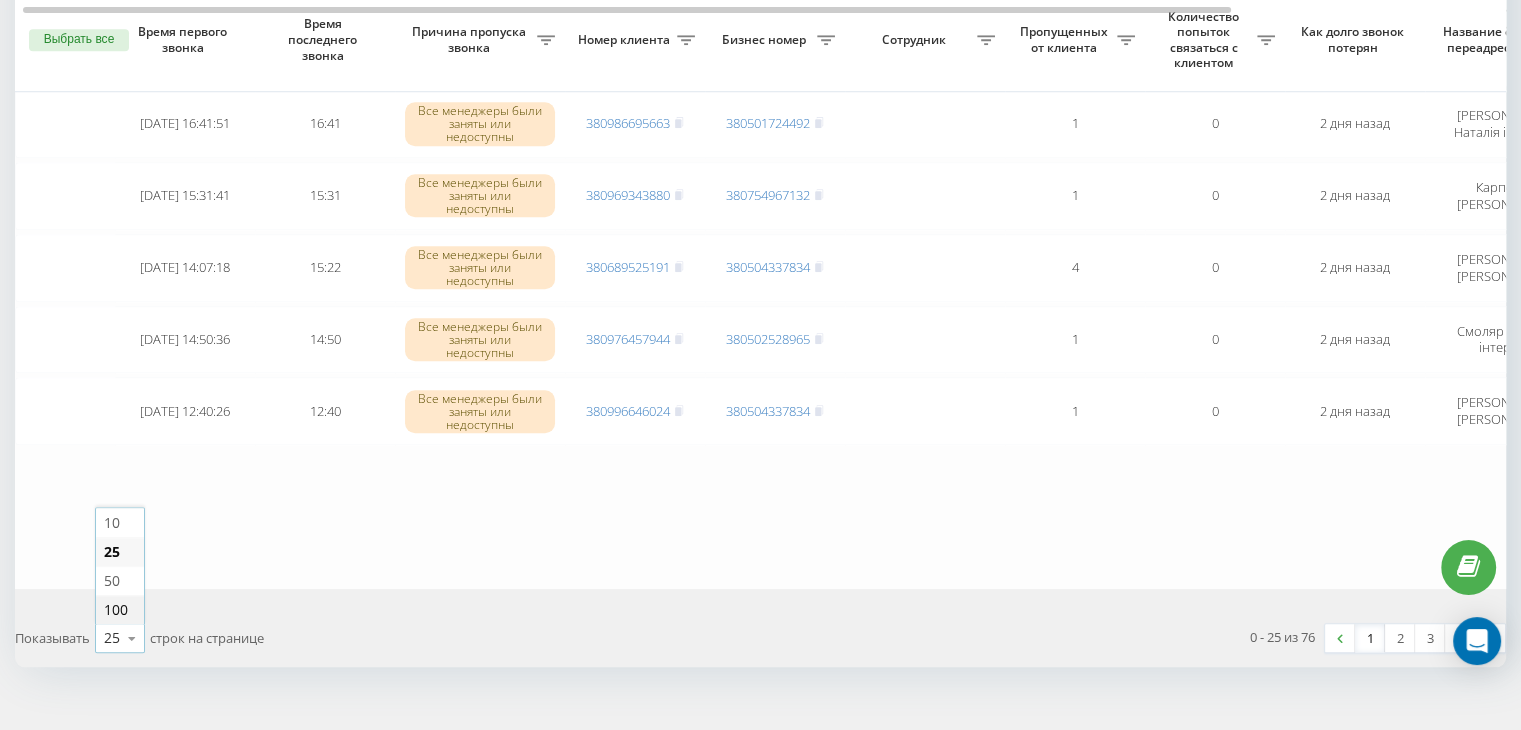 click on "100" at bounding box center (120, 609) 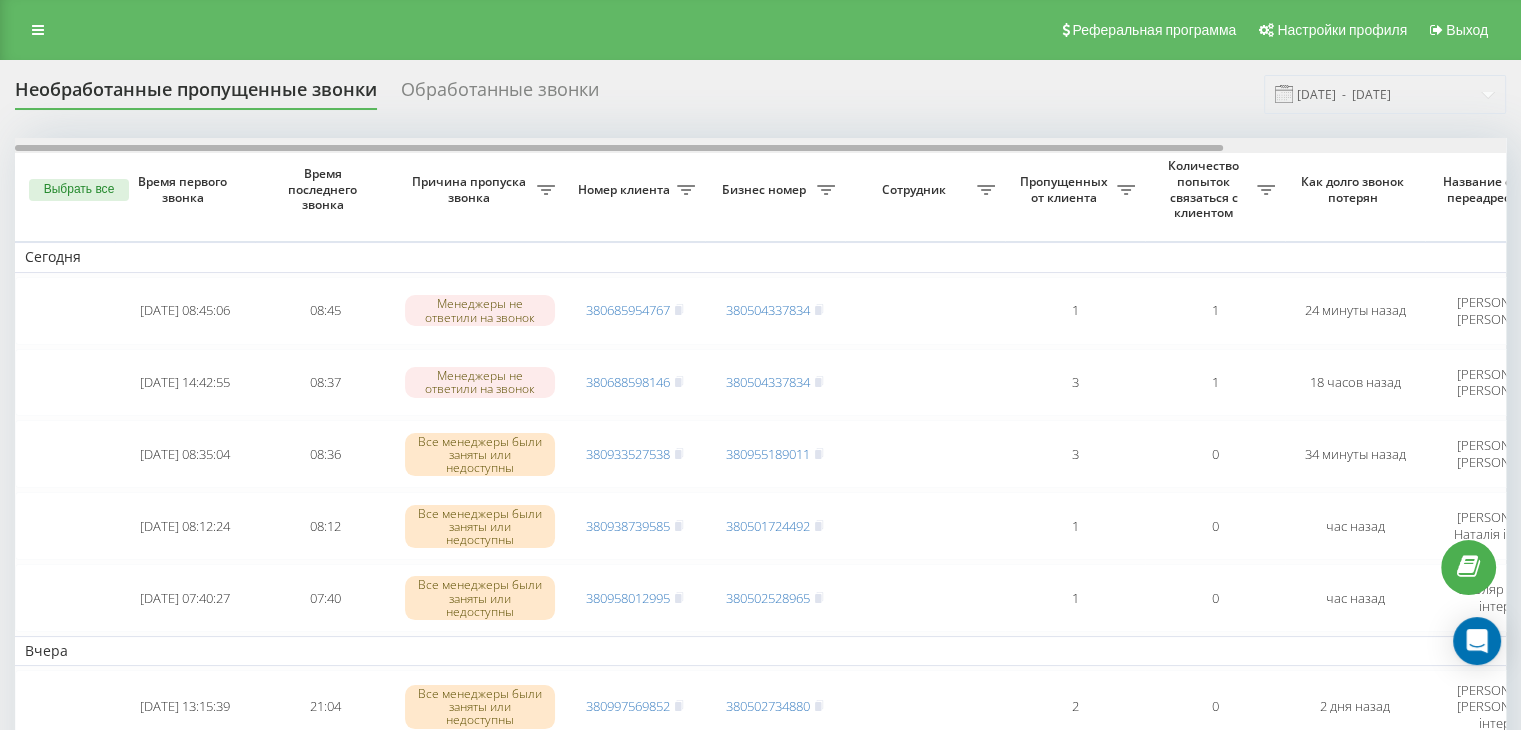 scroll, scrollTop: 0, scrollLeft: 348, axis: horizontal 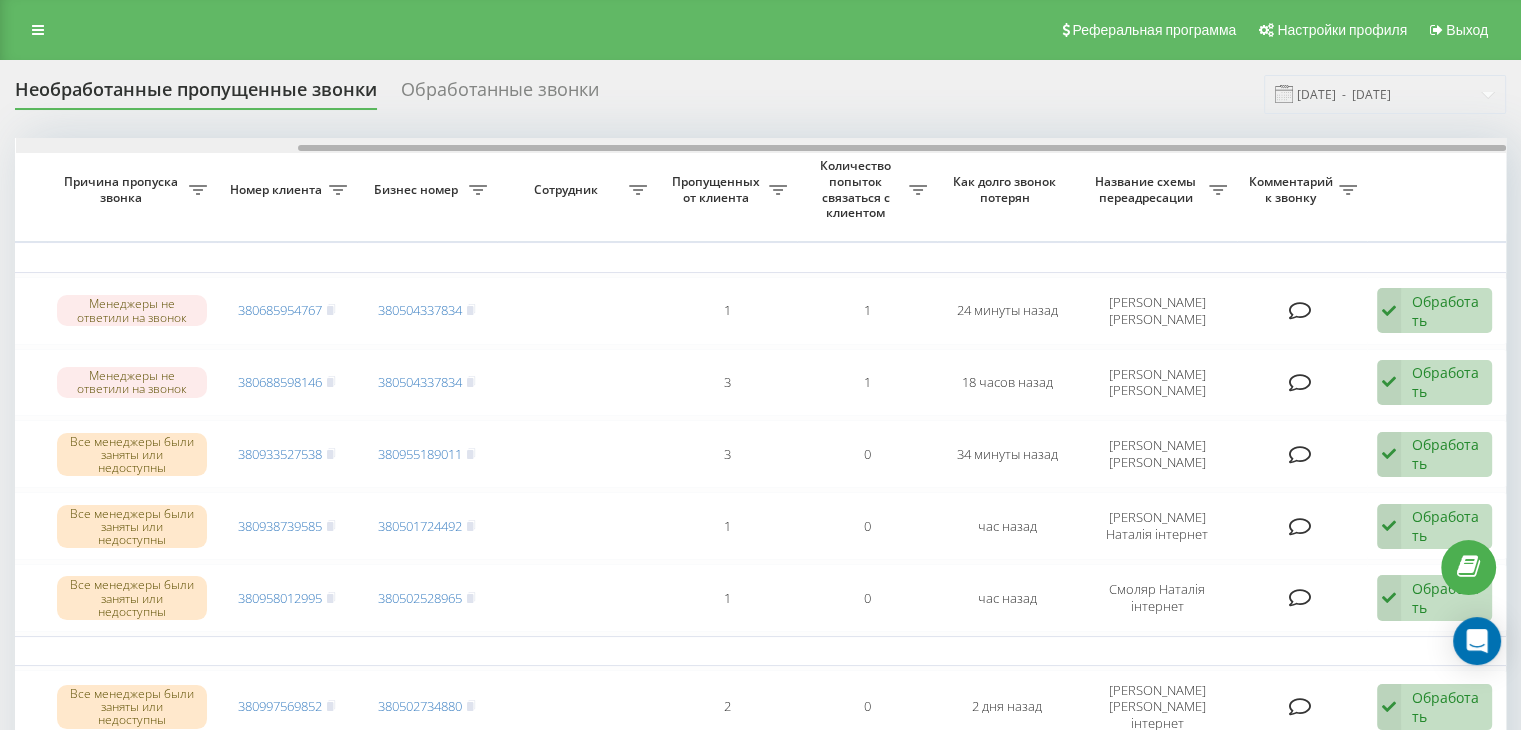 drag, startPoint x: 1106, startPoint y: 142, endPoint x: 1121, endPoint y: 142, distance: 15 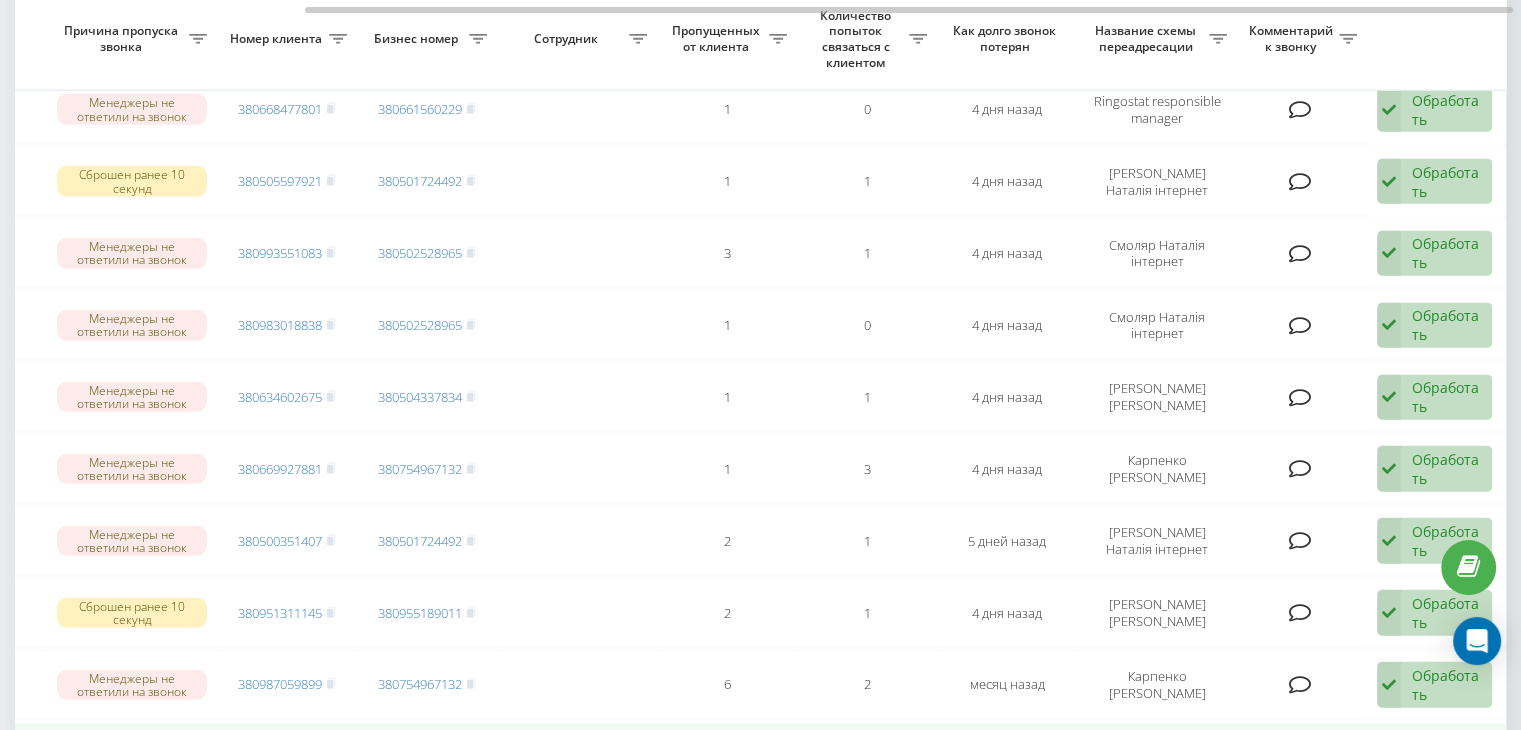 scroll, scrollTop: 5129, scrollLeft: 0, axis: vertical 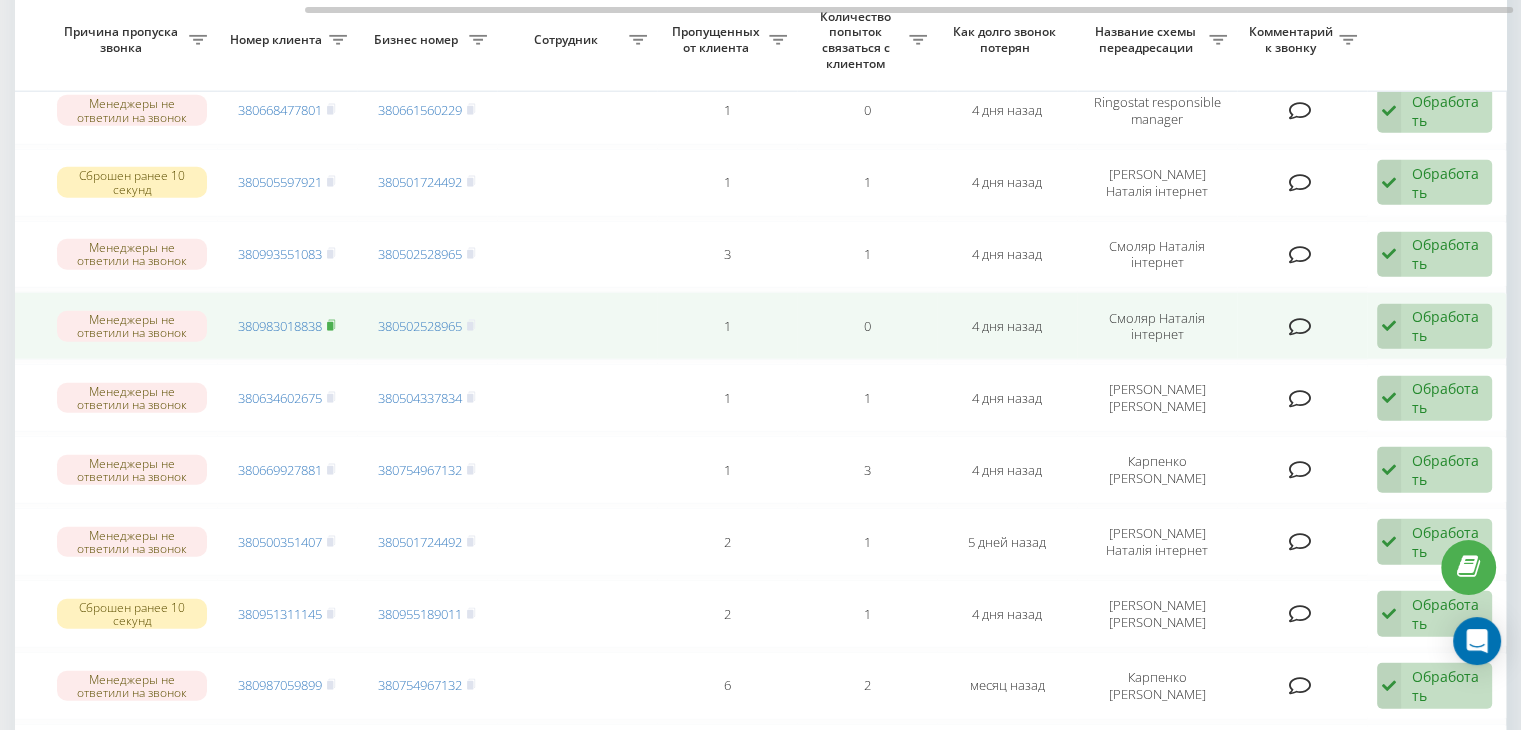 click 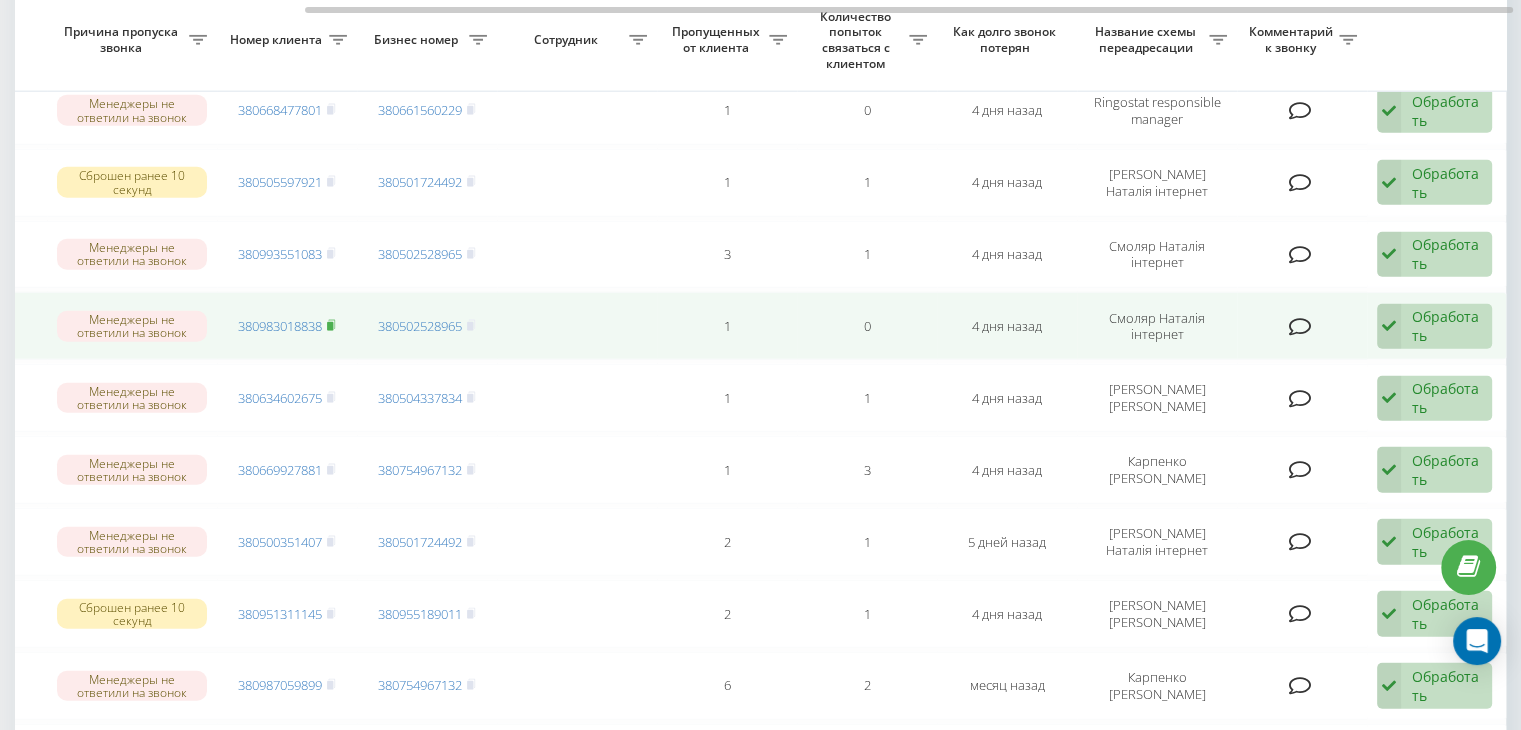 click 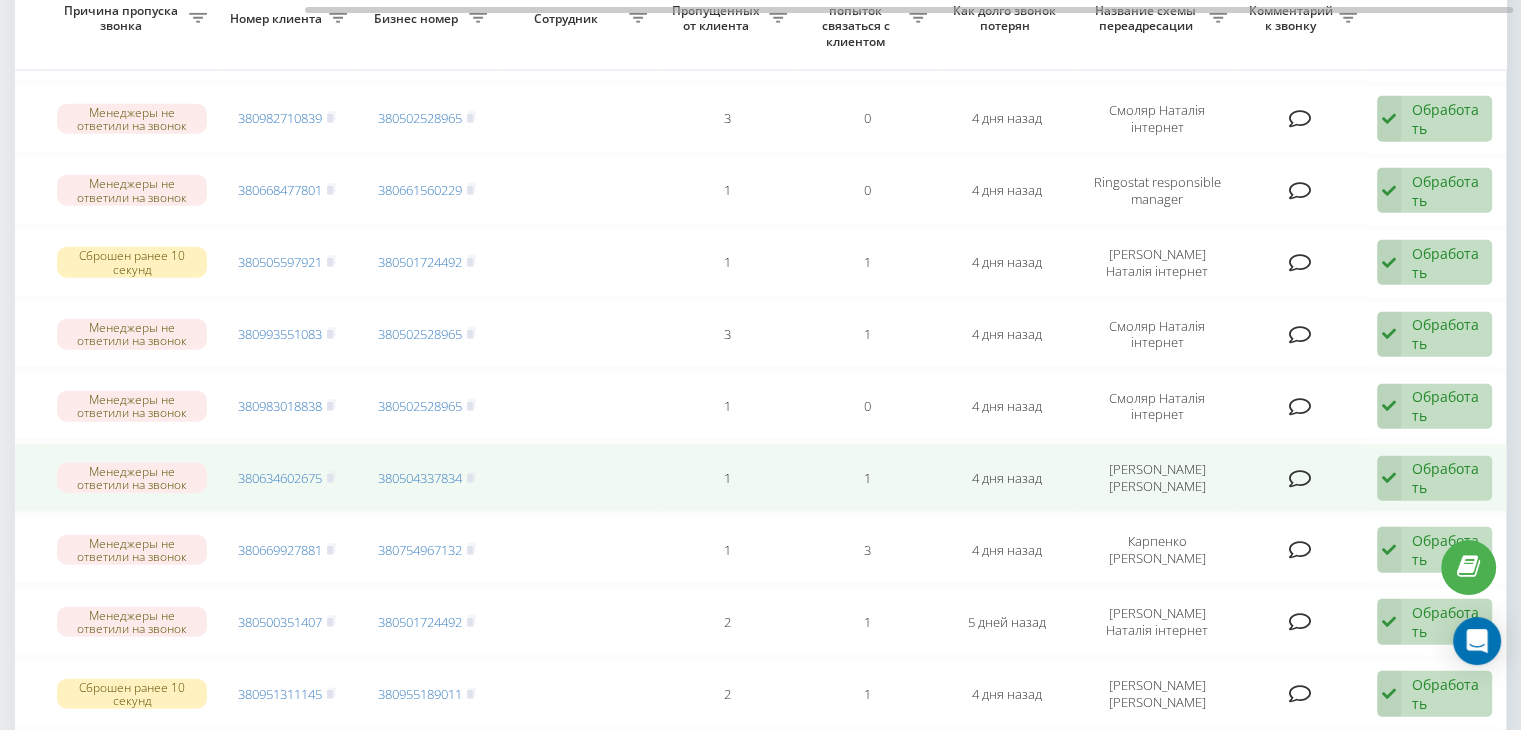 scroll, scrollTop: 4929, scrollLeft: 0, axis: vertical 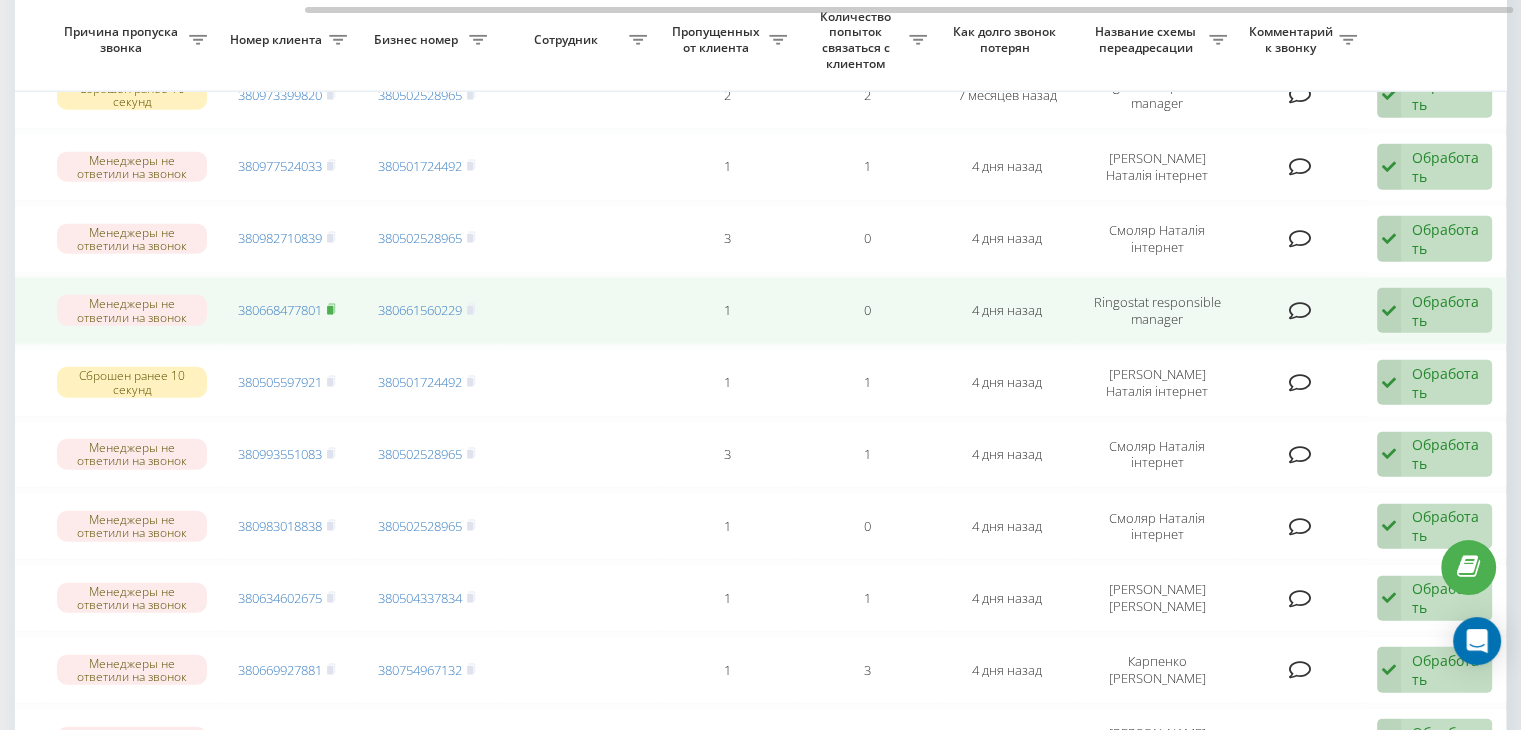 click 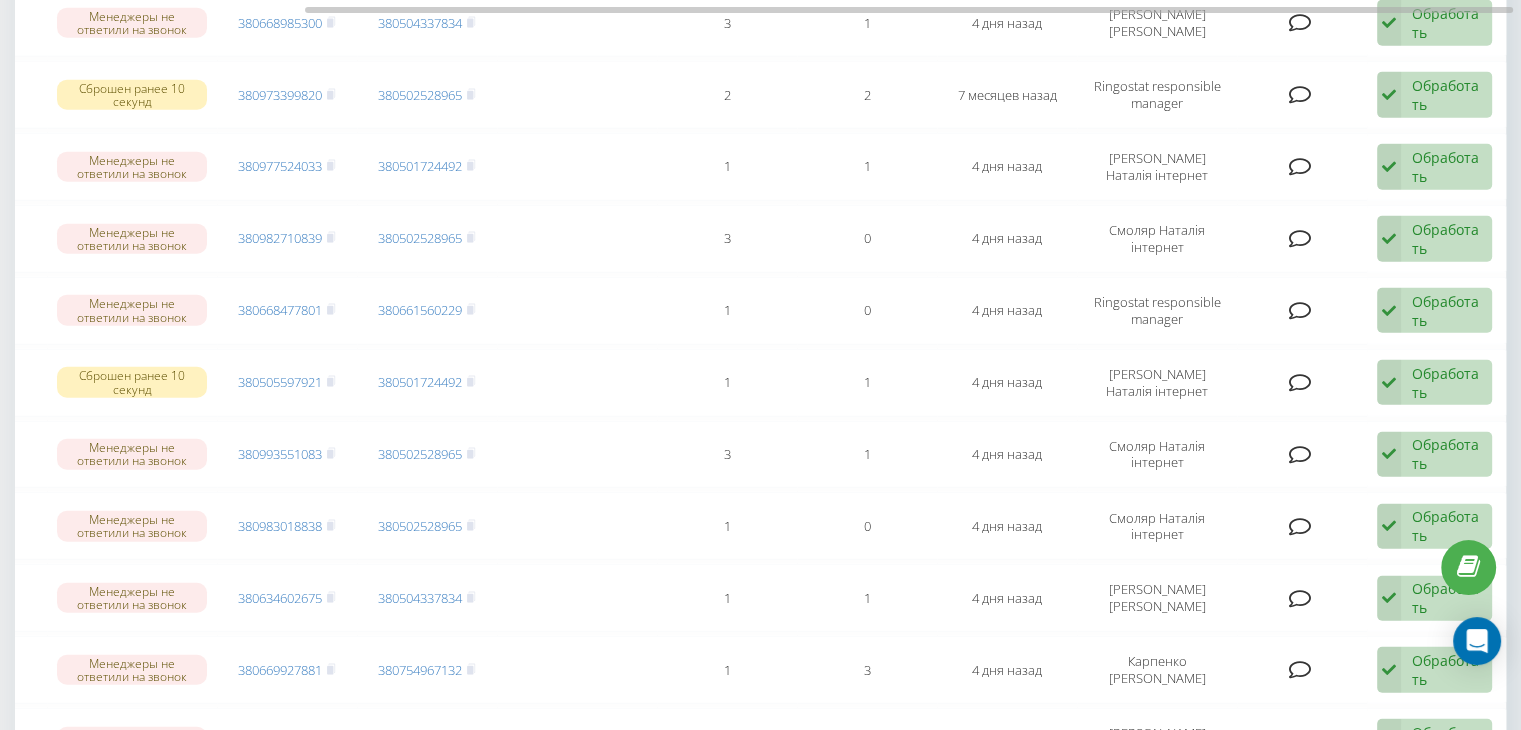 scroll, scrollTop: 4229, scrollLeft: 0, axis: vertical 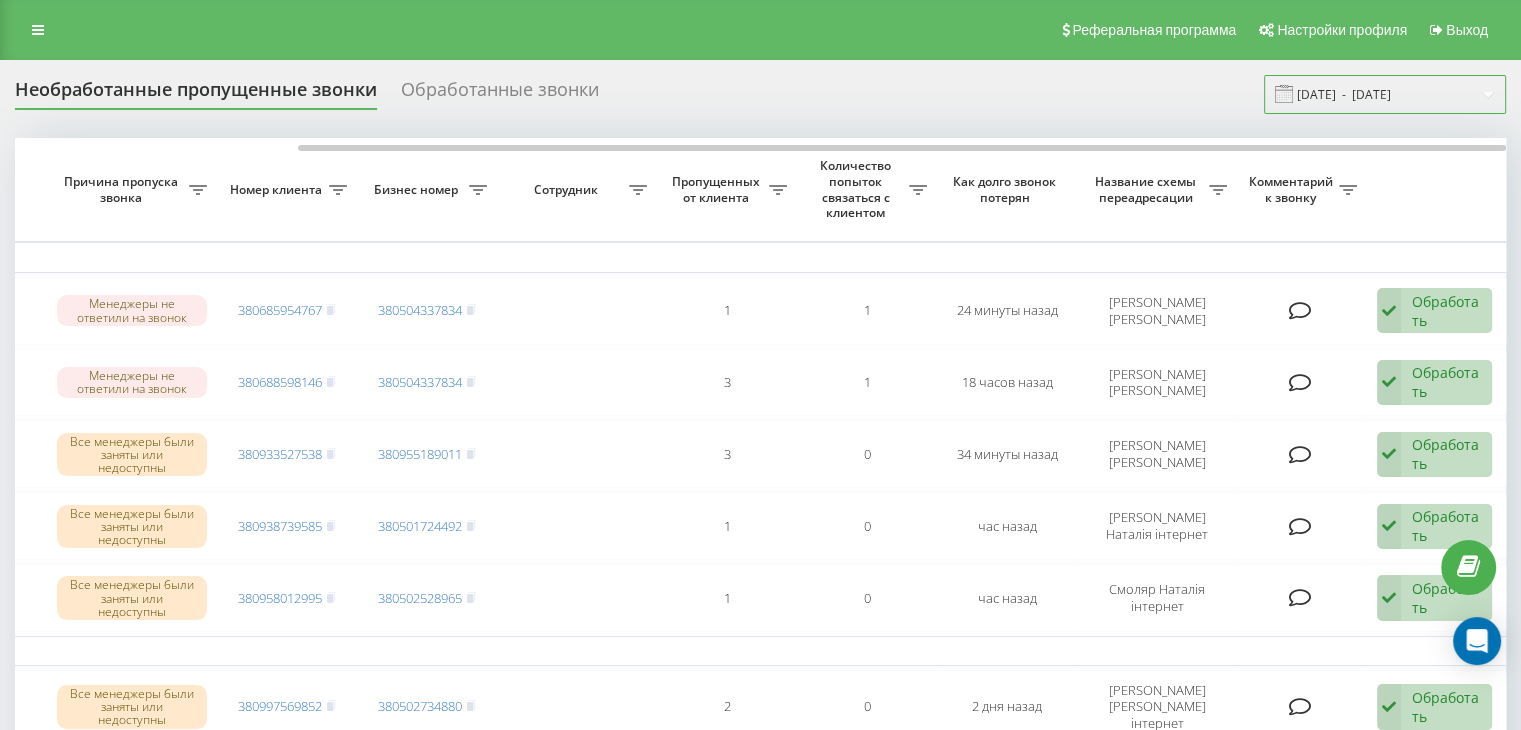 click on "[DATE]  -  [DATE]" at bounding box center [1385, 94] 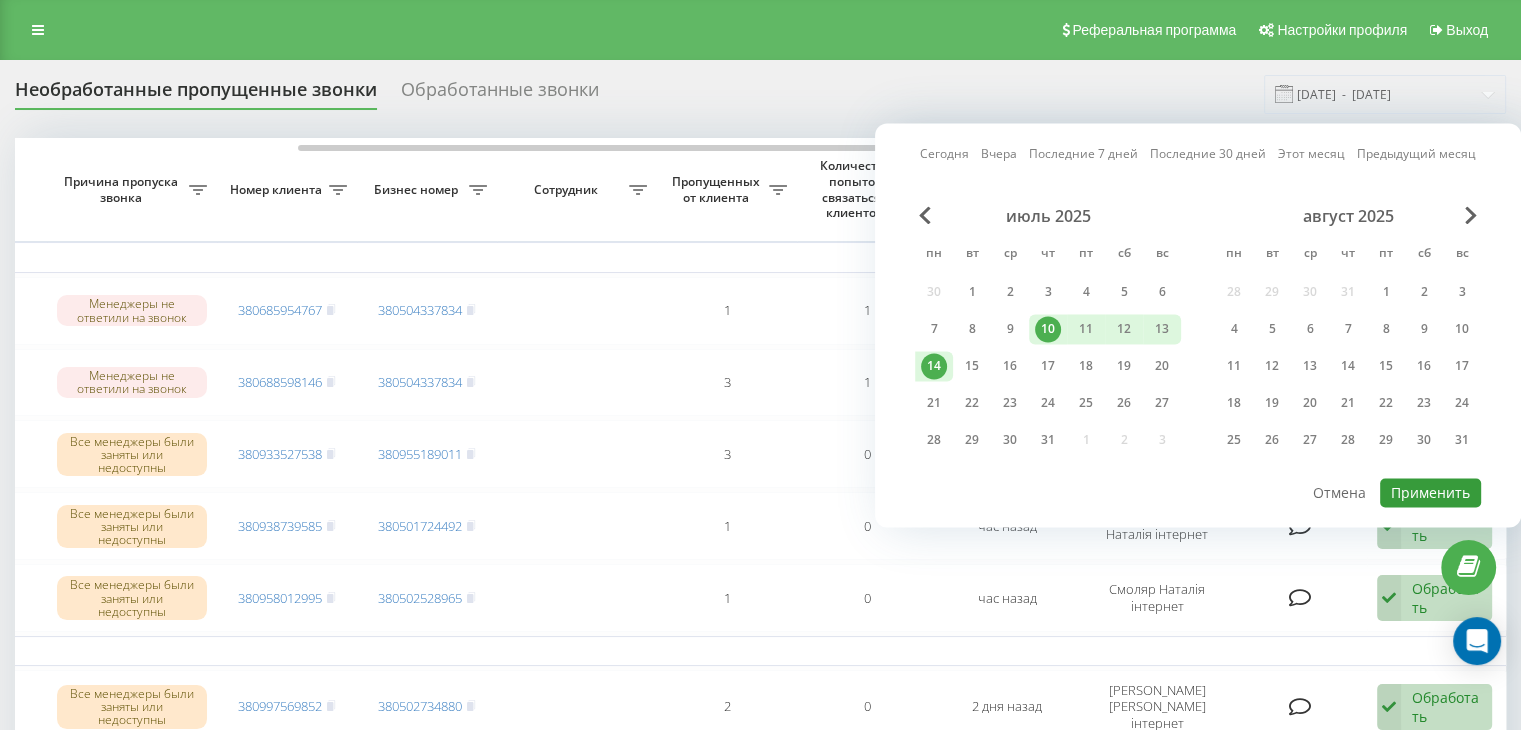 click on "Применить" at bounding box center [1430, 492] 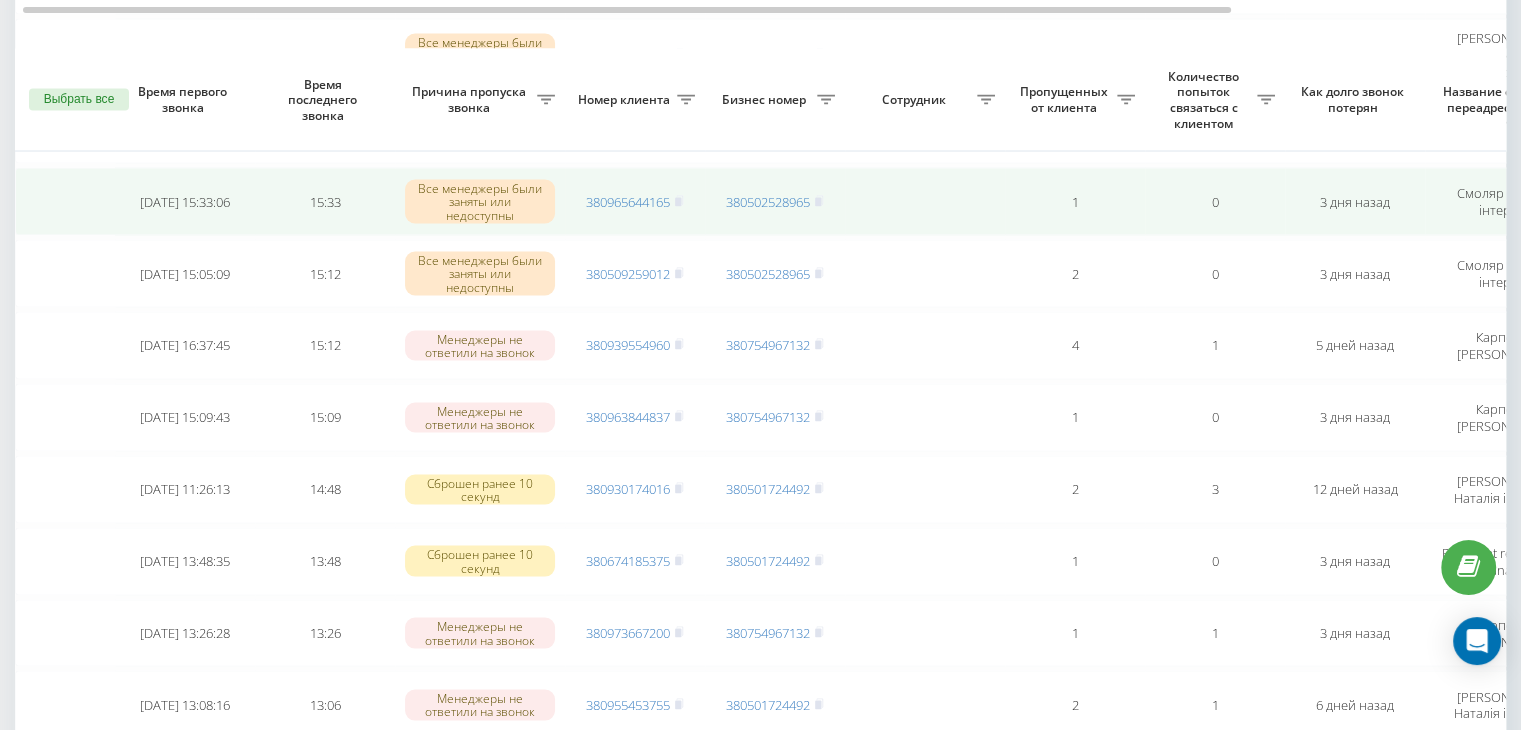 scroll, scrollTop: 3758, scrollLeft: 0, axis: vertical 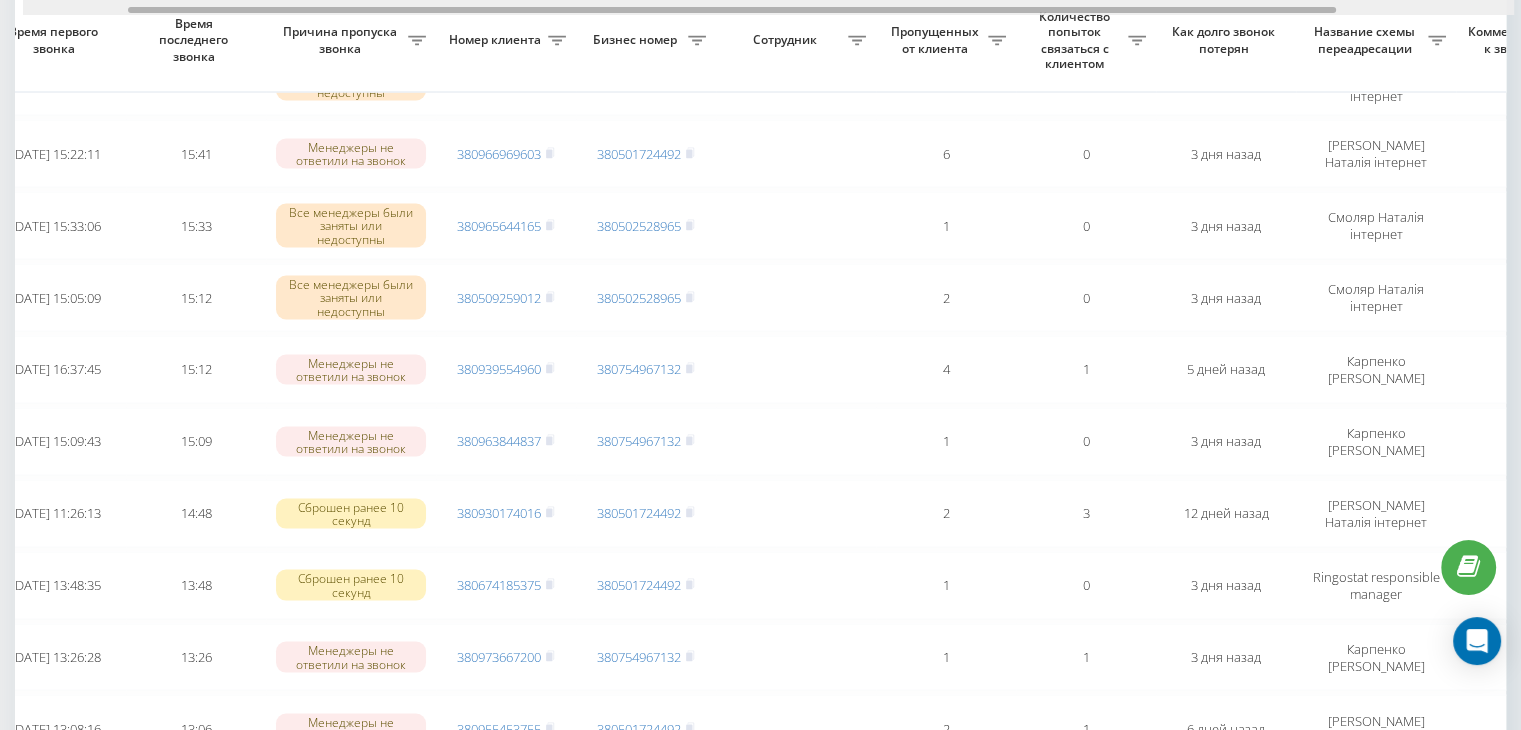 drag, startPoint x: 936, startPoint y: 12, endPoint x: 1041, endPoint y: 11, distance: 105.00476 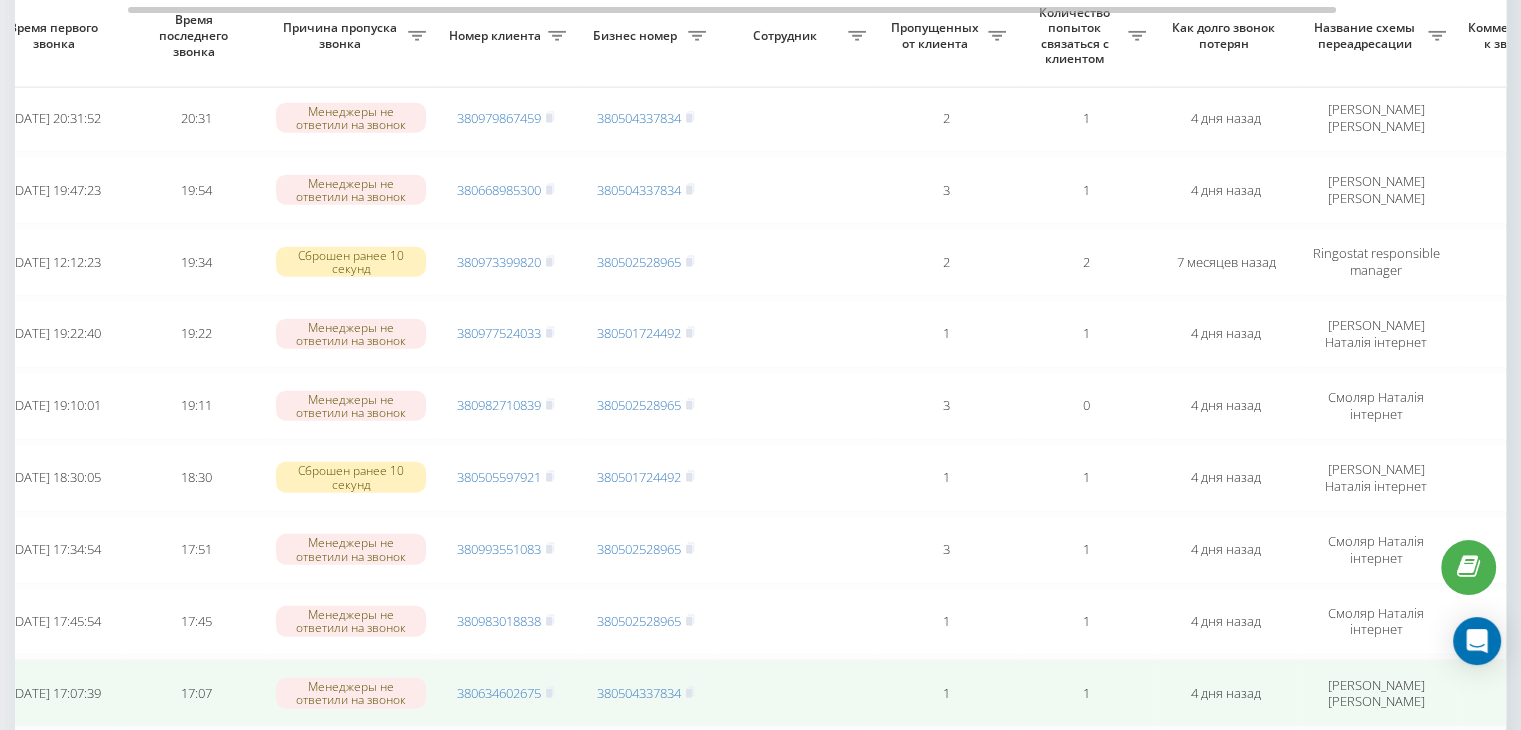 scroll, scrollTop: 4758, scrollLeft: 0, axis: vertical 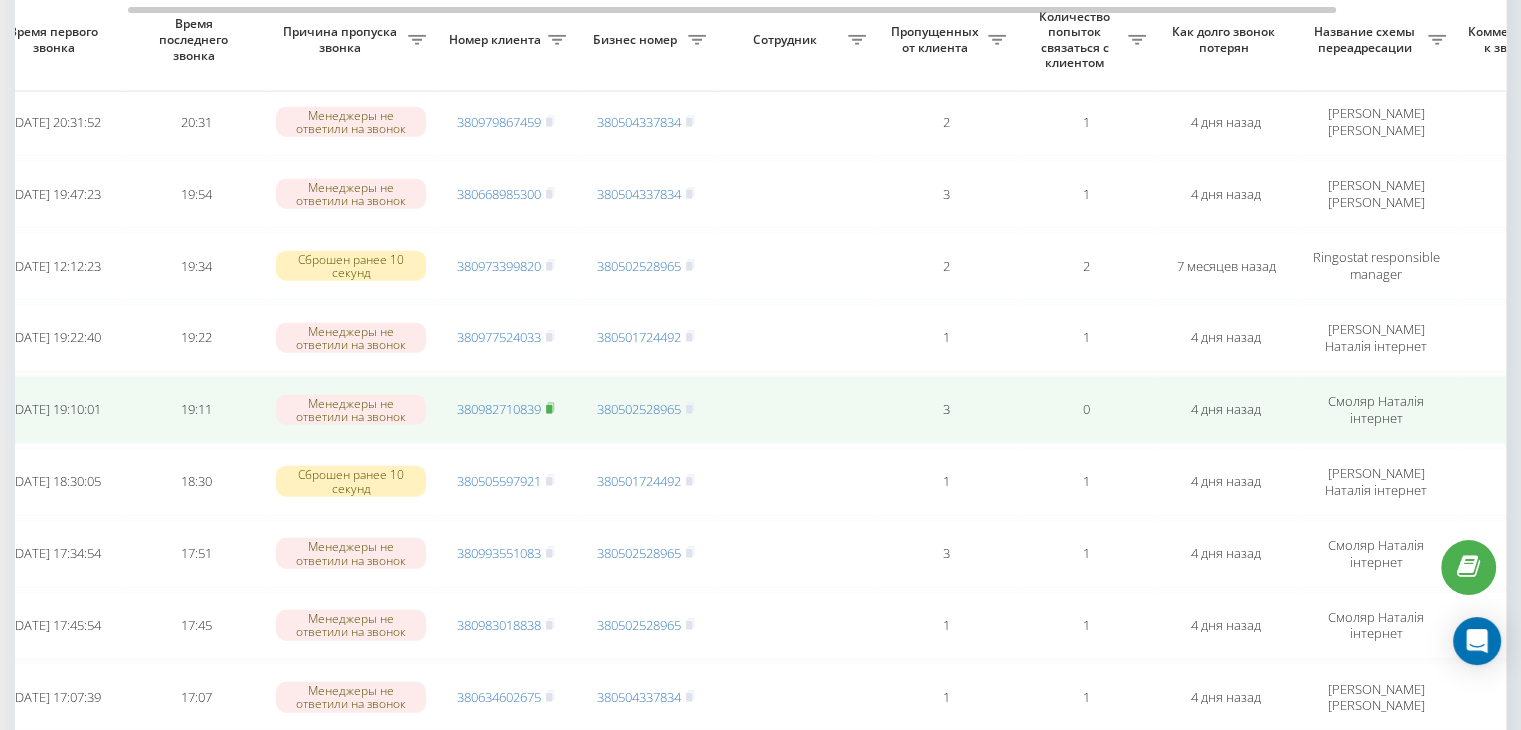 click 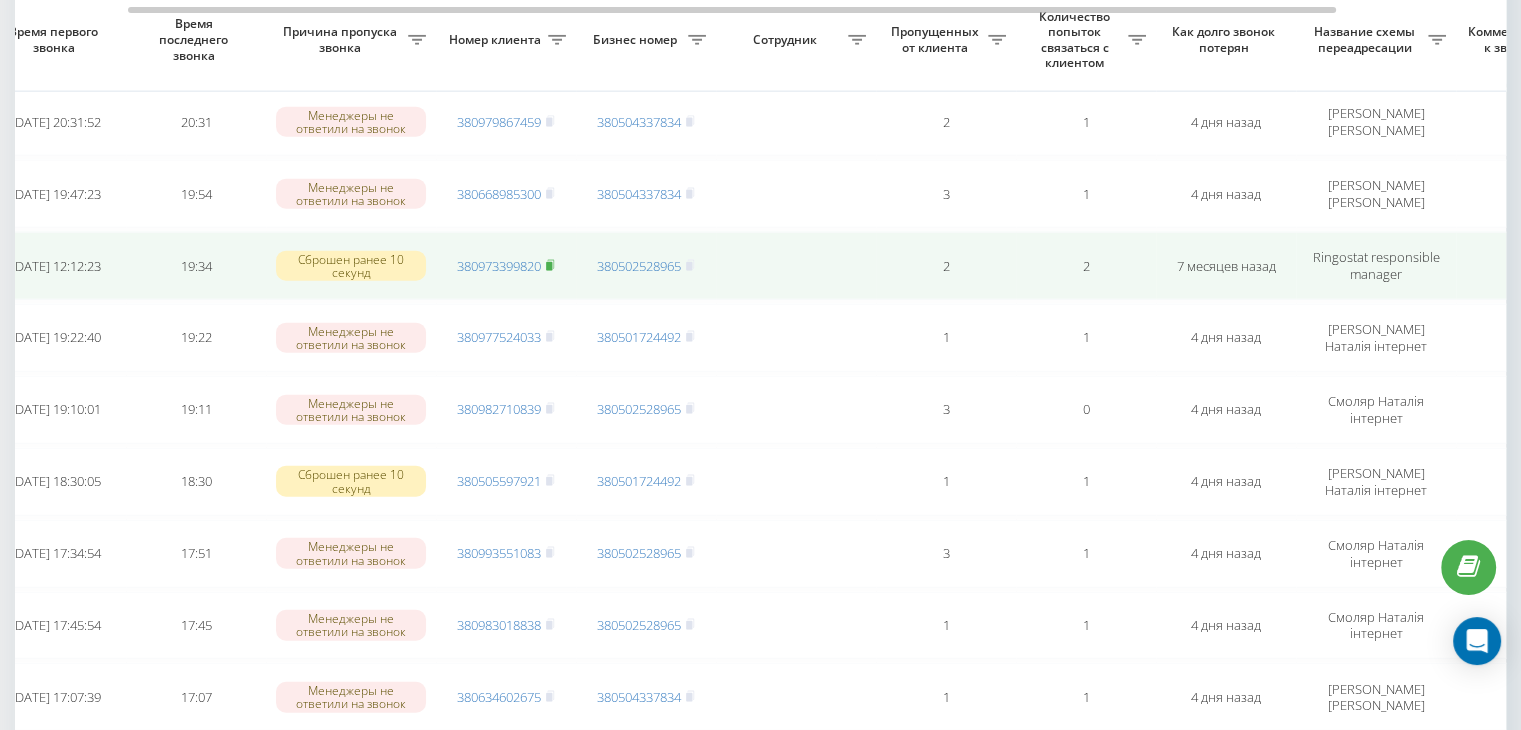 click 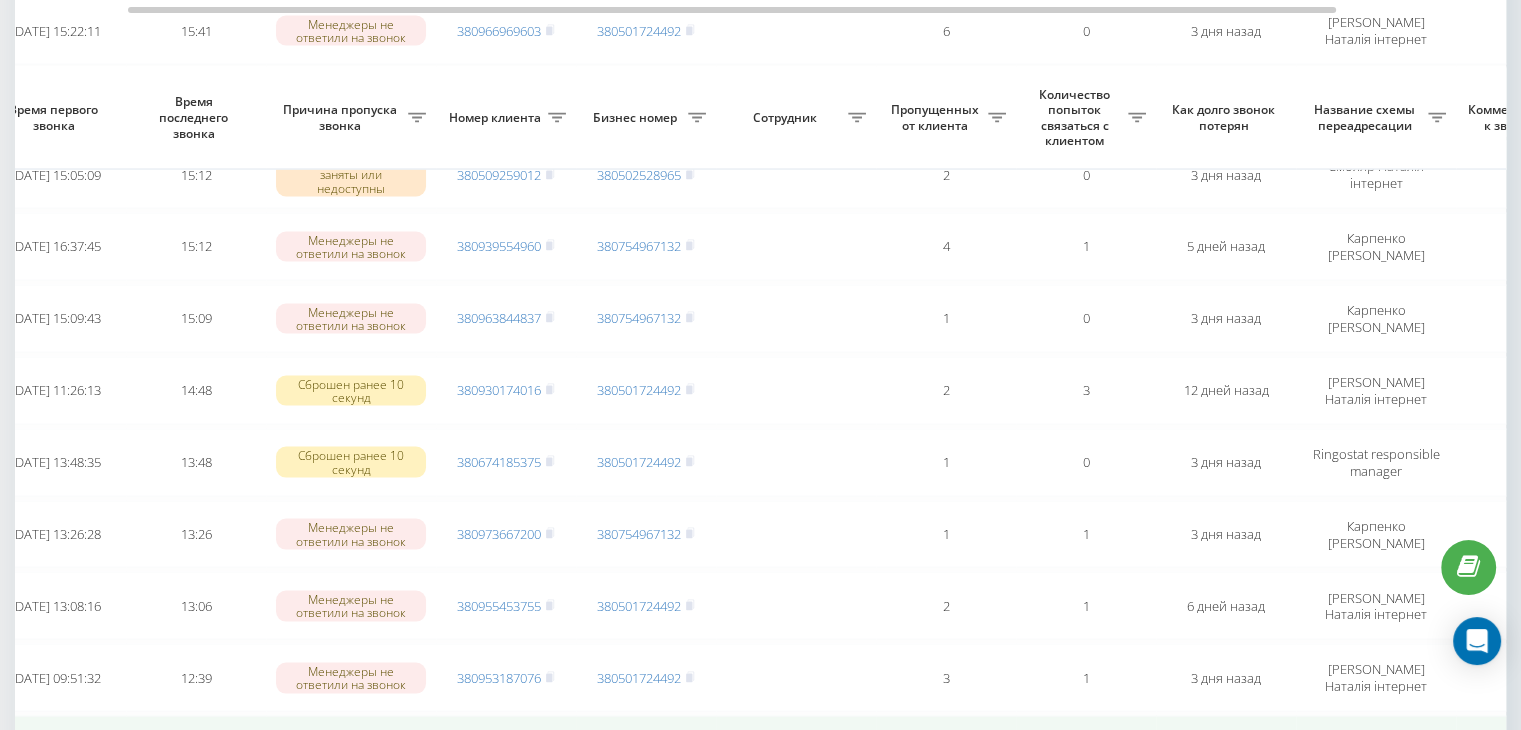 scroll, scrollTop: 3858, scrollLeft: 0, axis: vertical 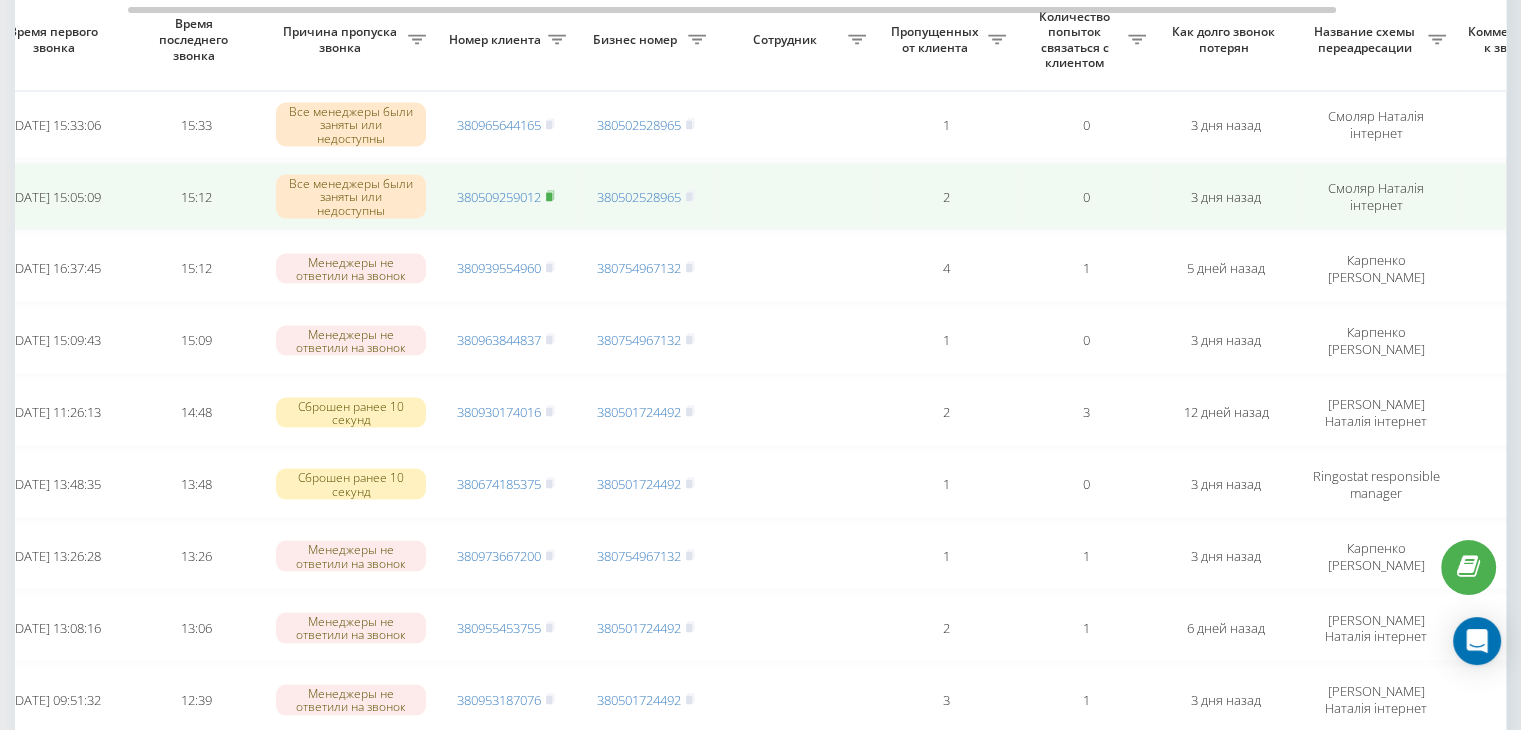 click 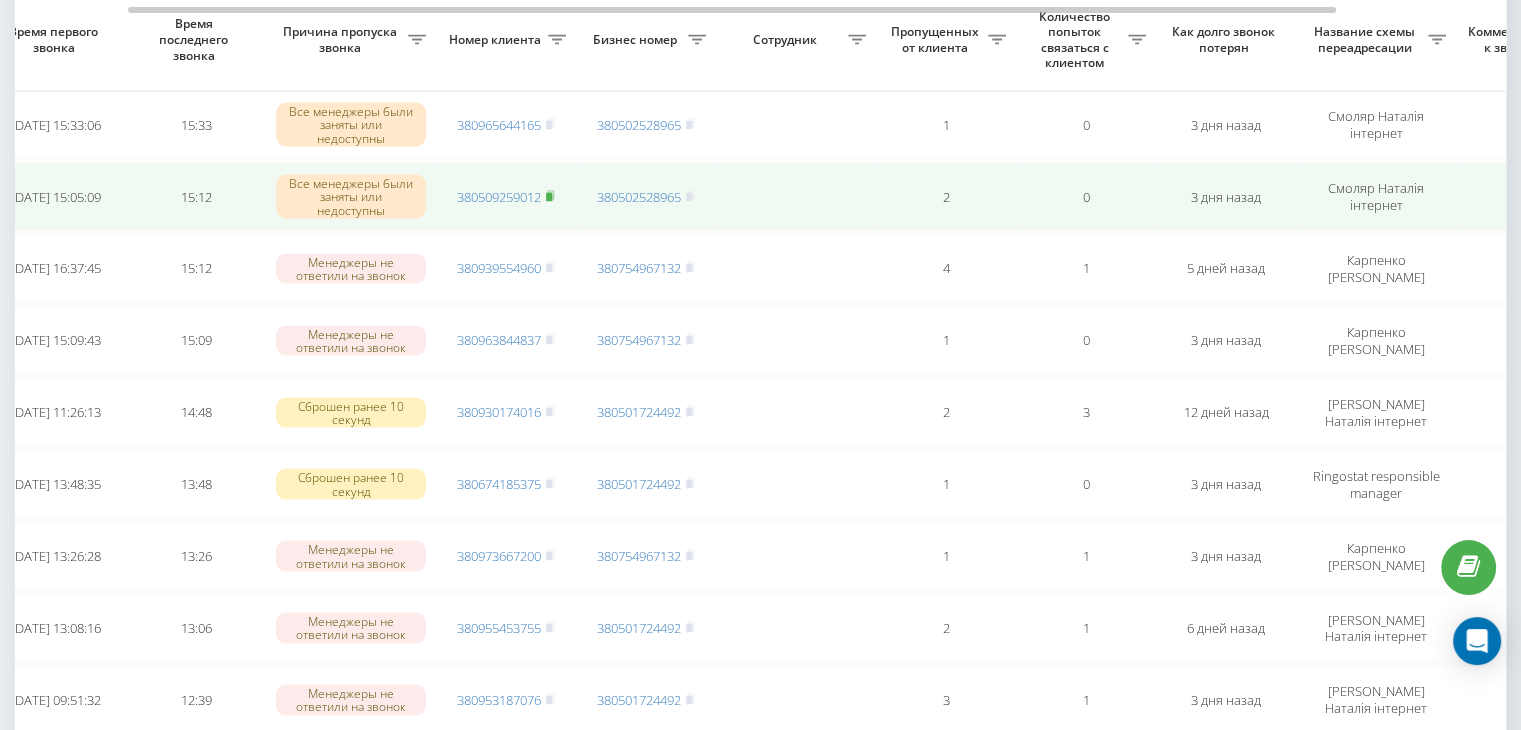 click 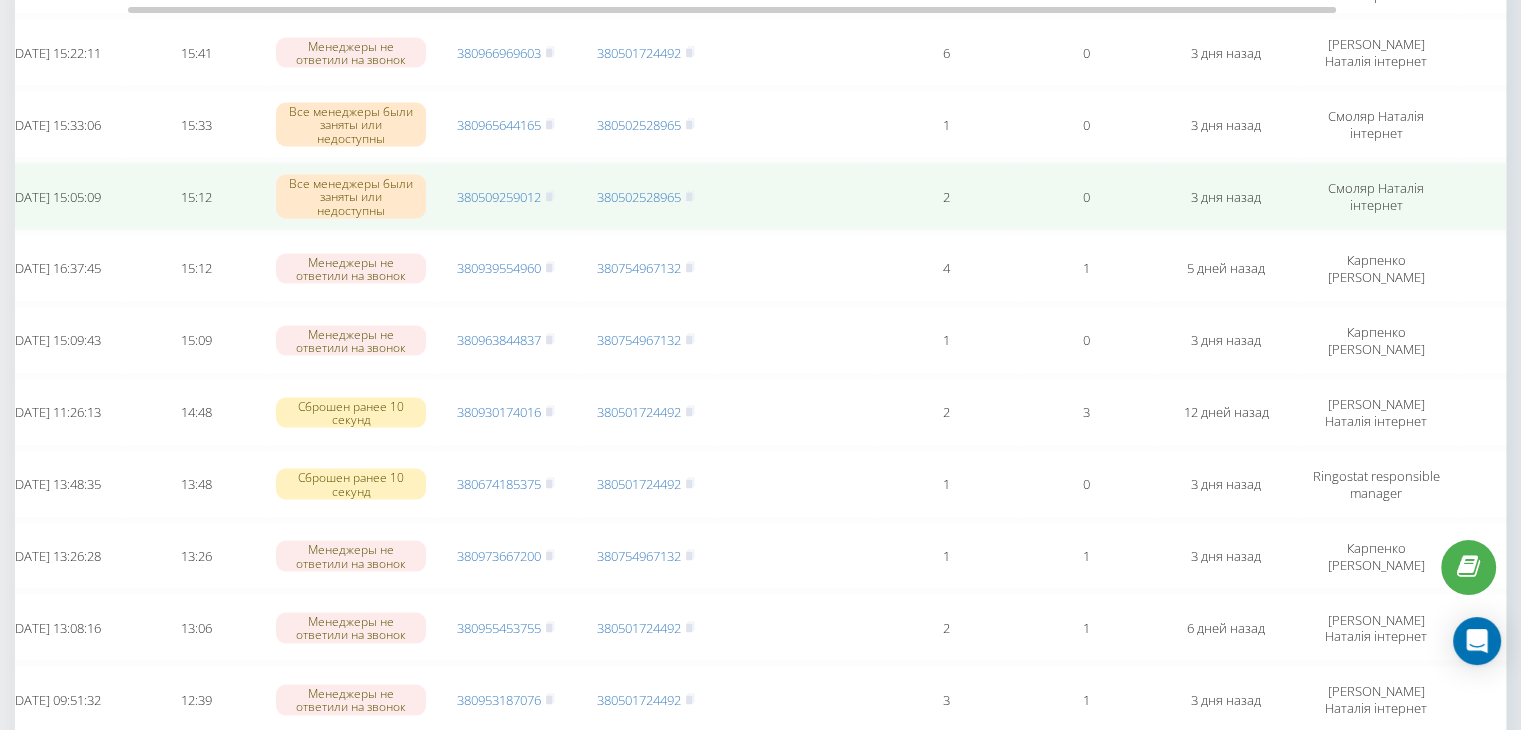 scroll, scrollTop: 3258, scrollLeft: 0, axis: vertical 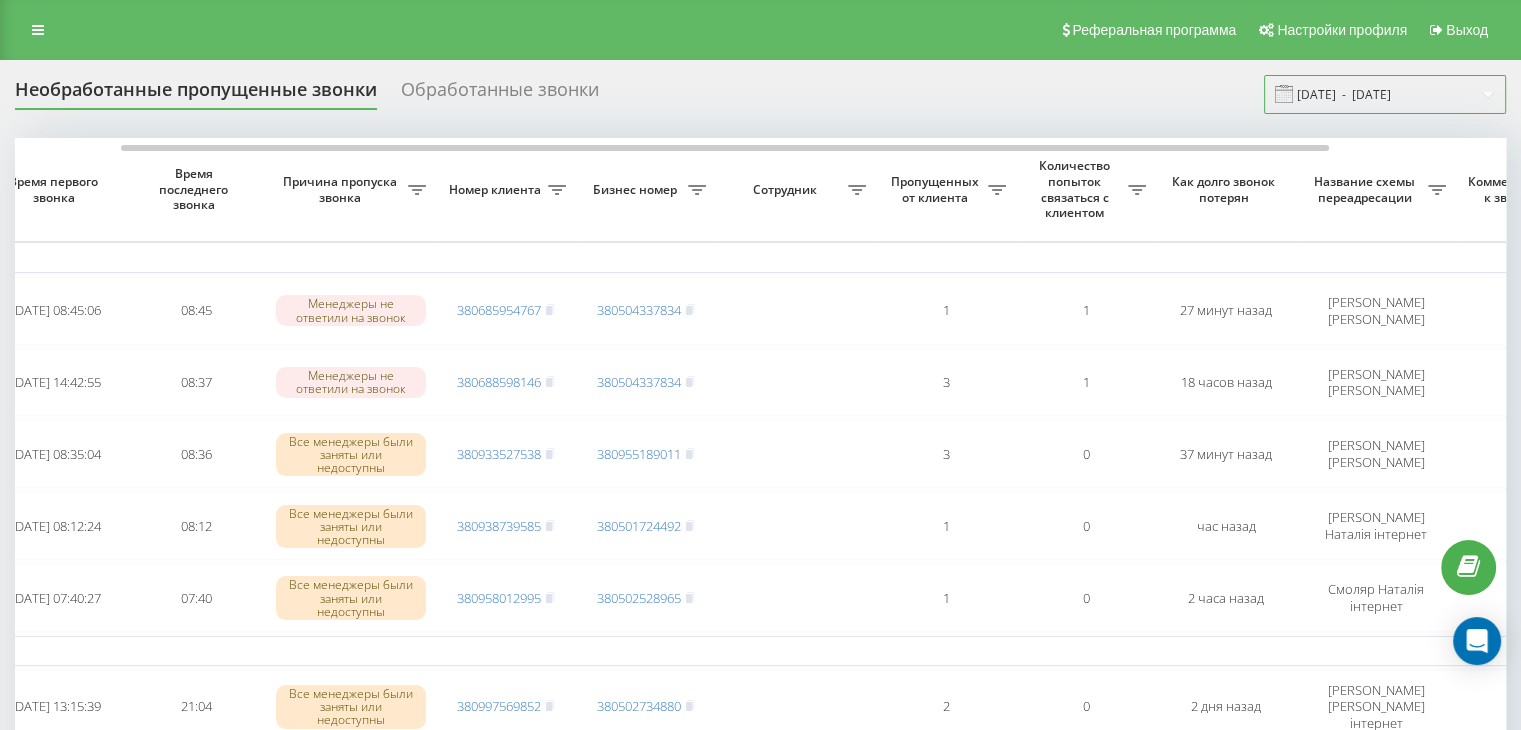 click on "[DATE]  -  [DATE]" at bounding box center [1385, 94] 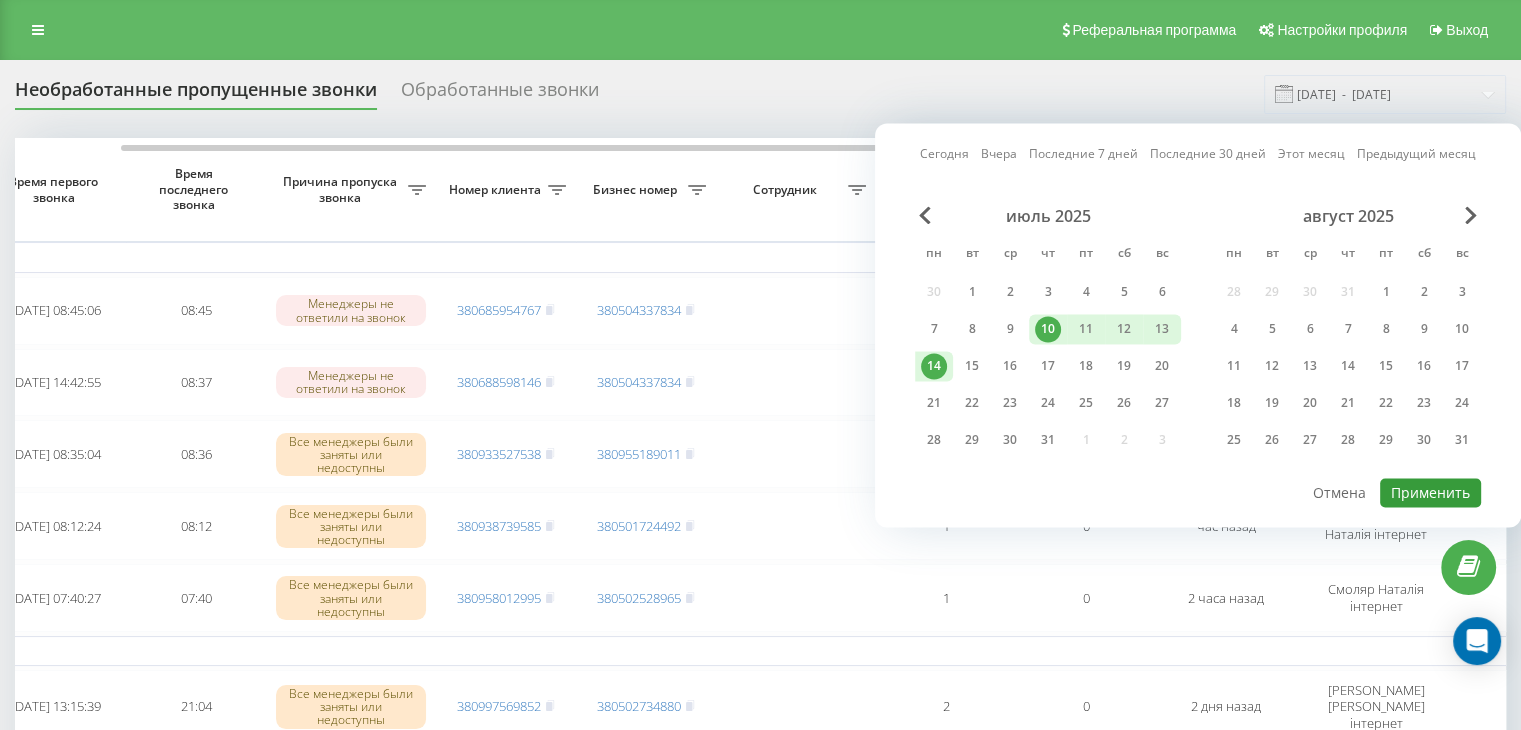 click on "Применить" at bounding box center (1430, 492) 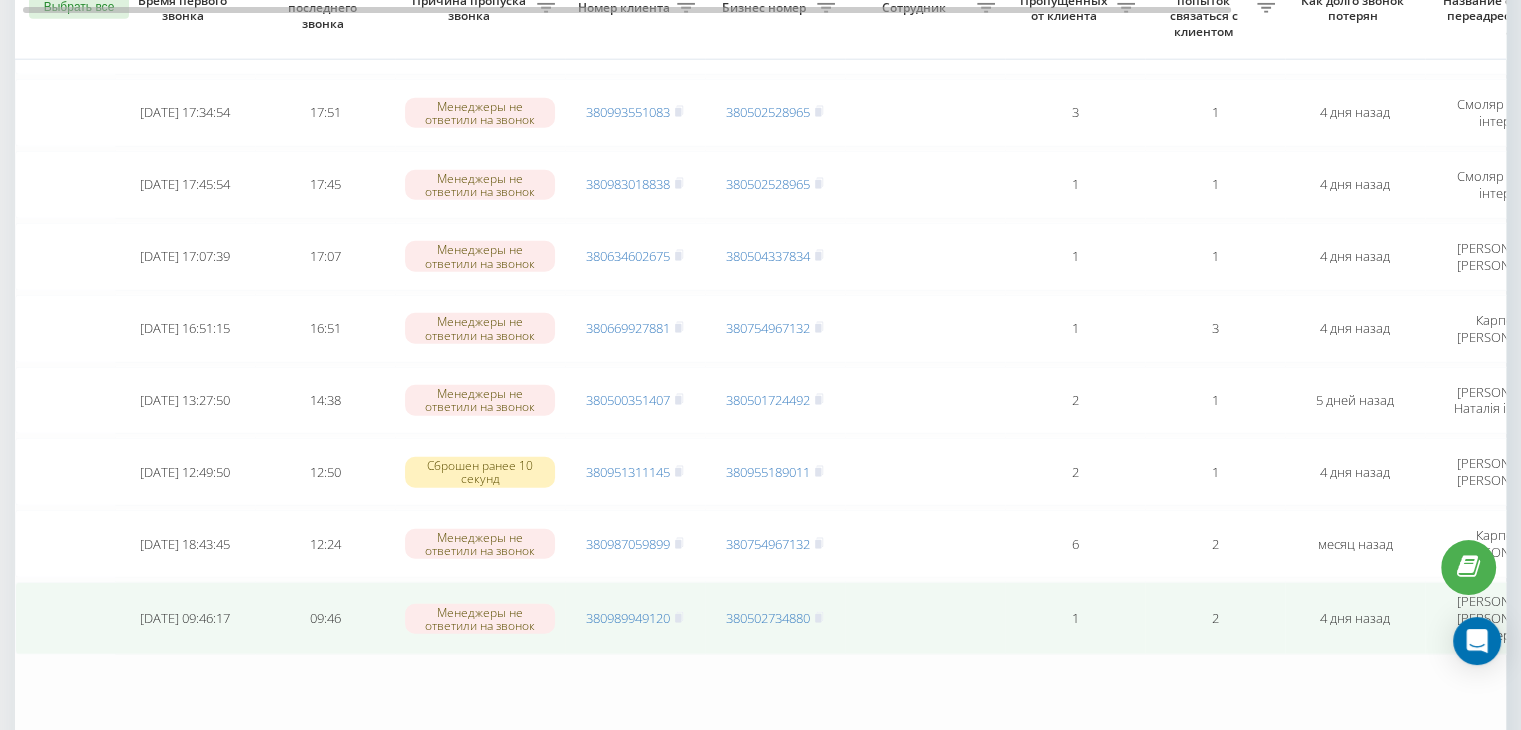 scroll, scrollTop: 5100, scrollLeft: 0, axis: vertical 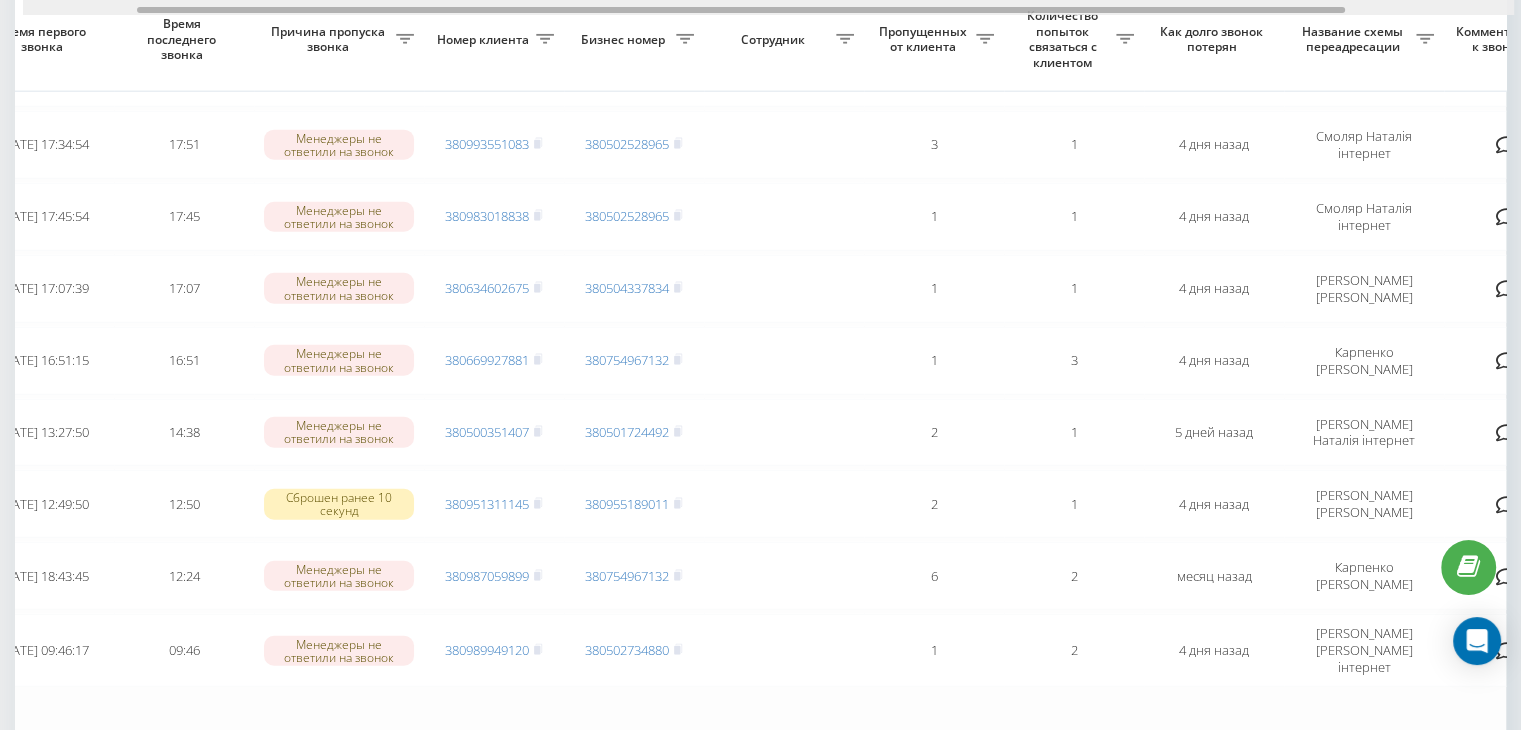 drag, startPoint x: 801, startPoint y: 10, endPoint x: 916, endPoint y: 13, distance: 115.03912 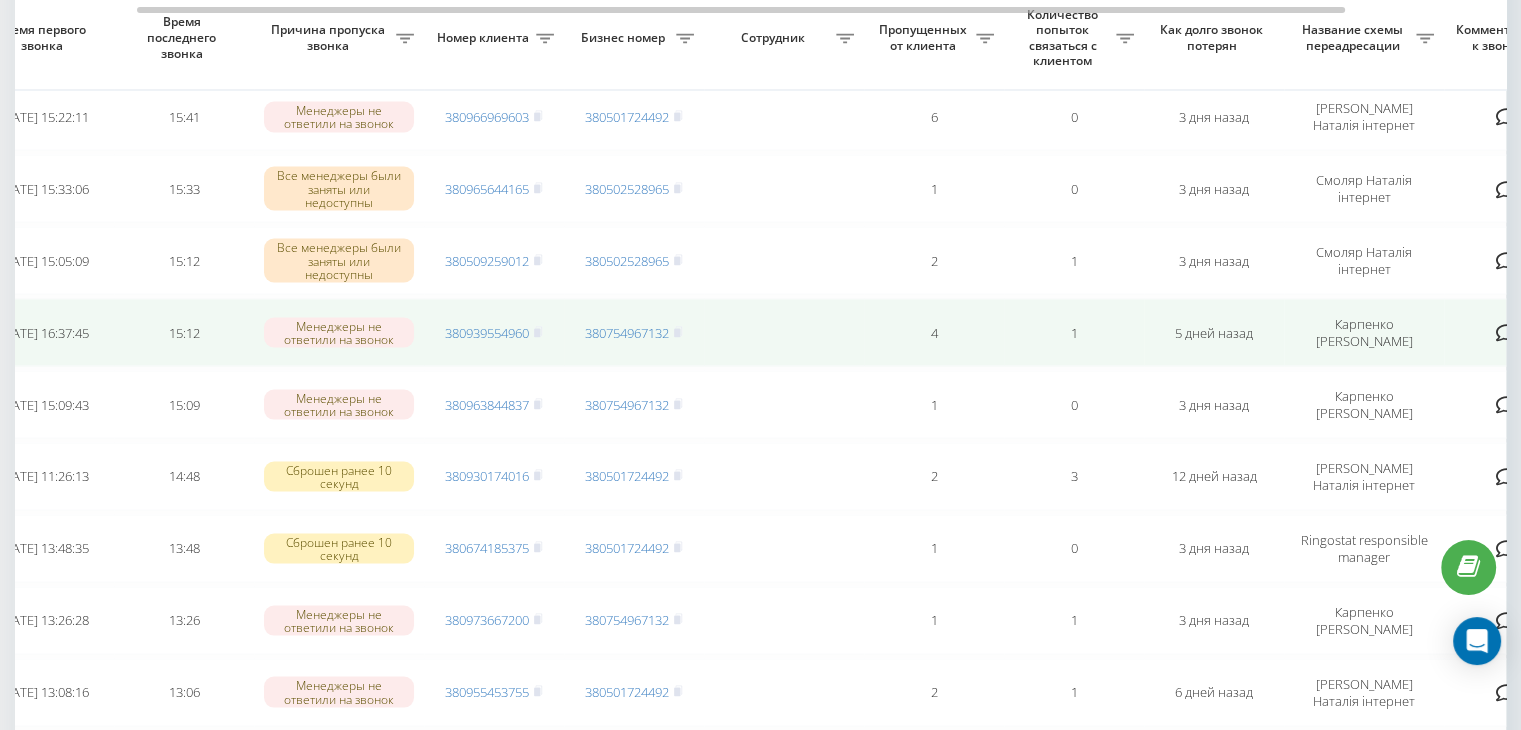 scroll, scrollTop: 3700, scrollLeft: 0, axis: vertical 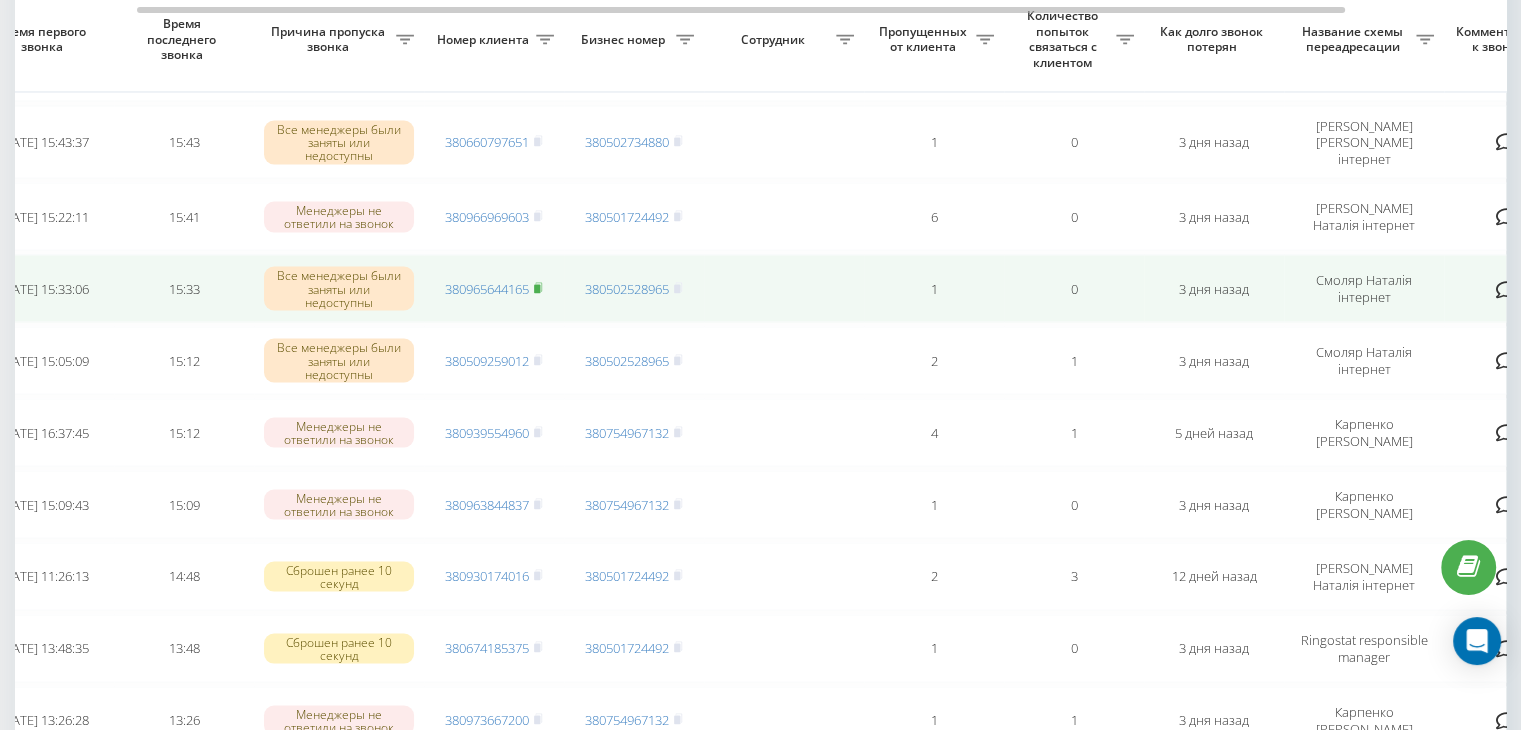click 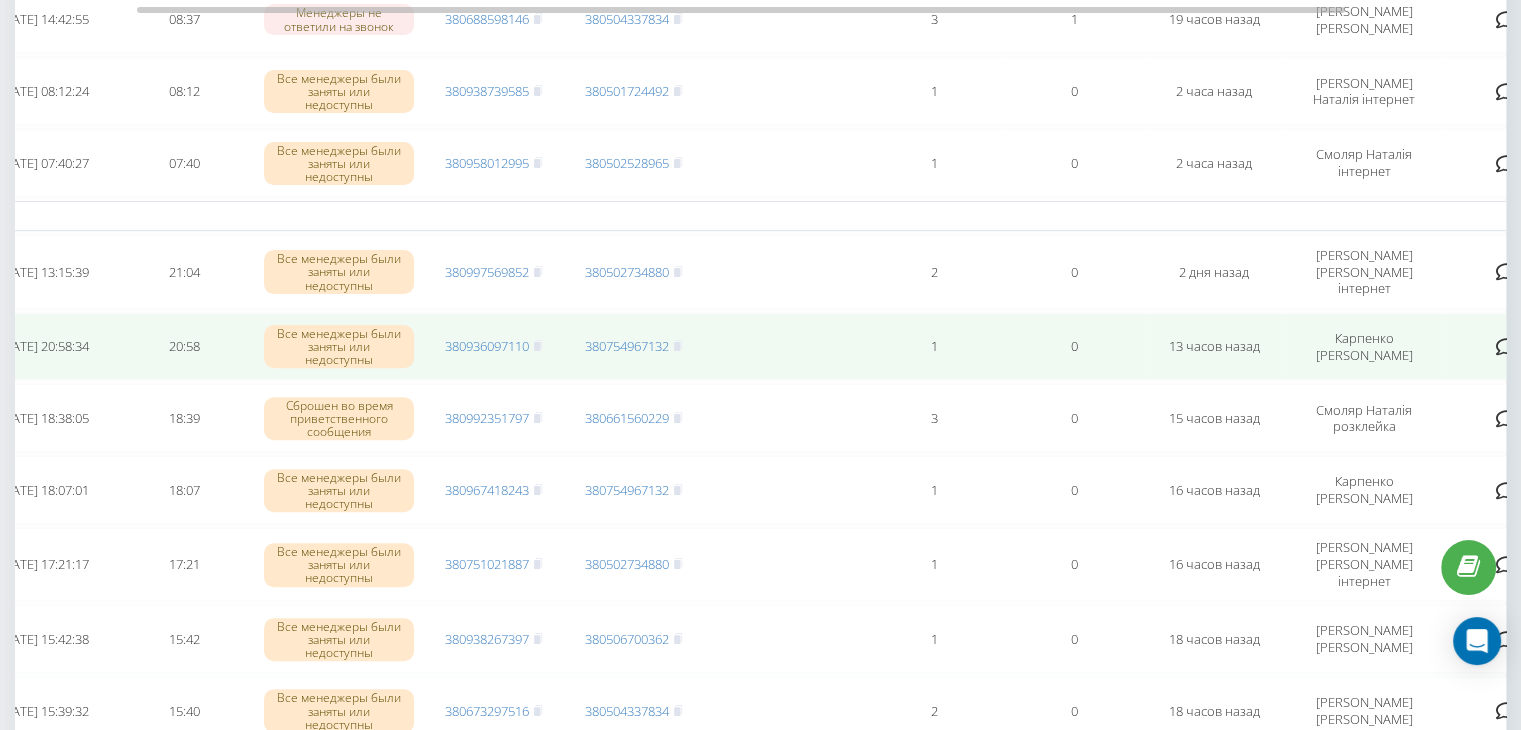 scroll, scrollTop: 600, scrollLeft: 0, axis: vertical 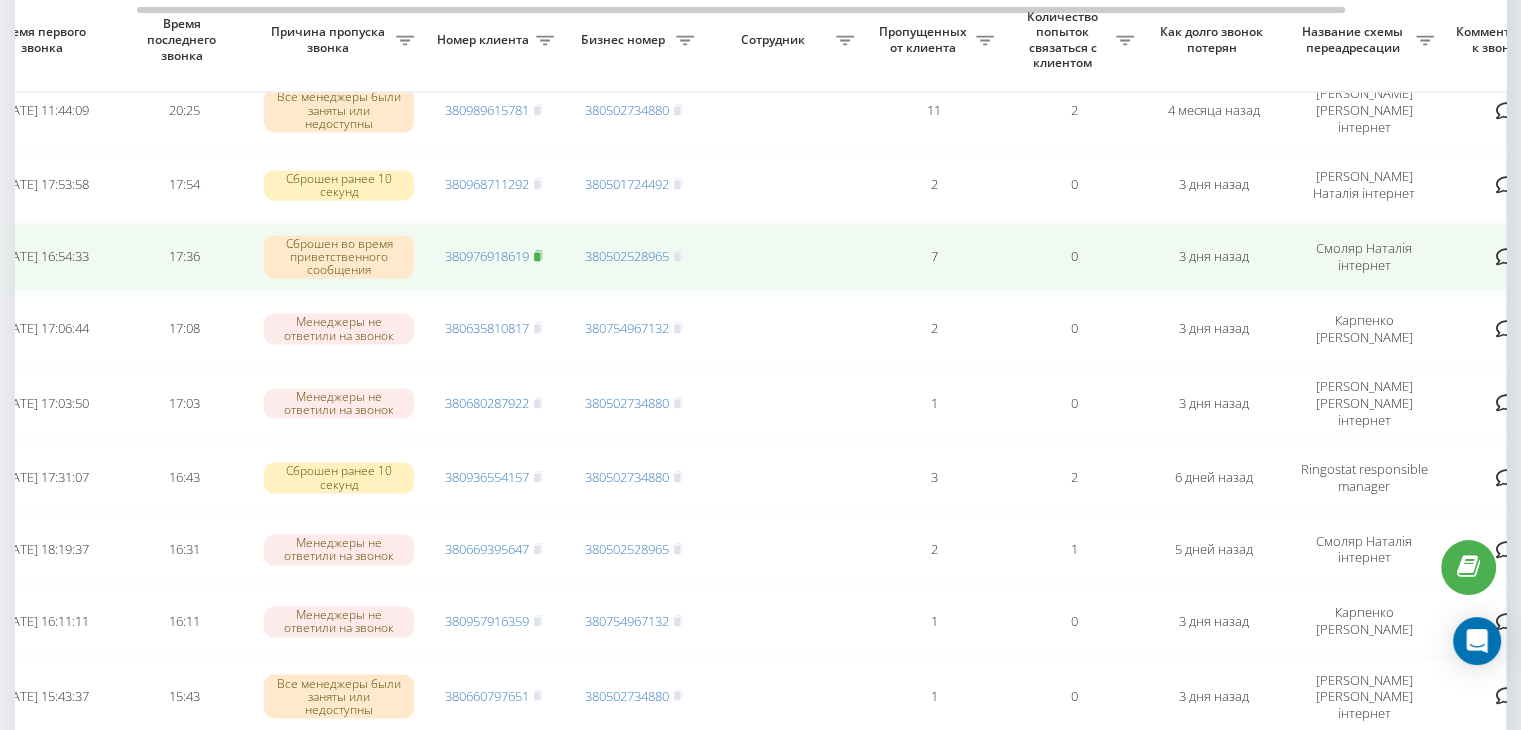click 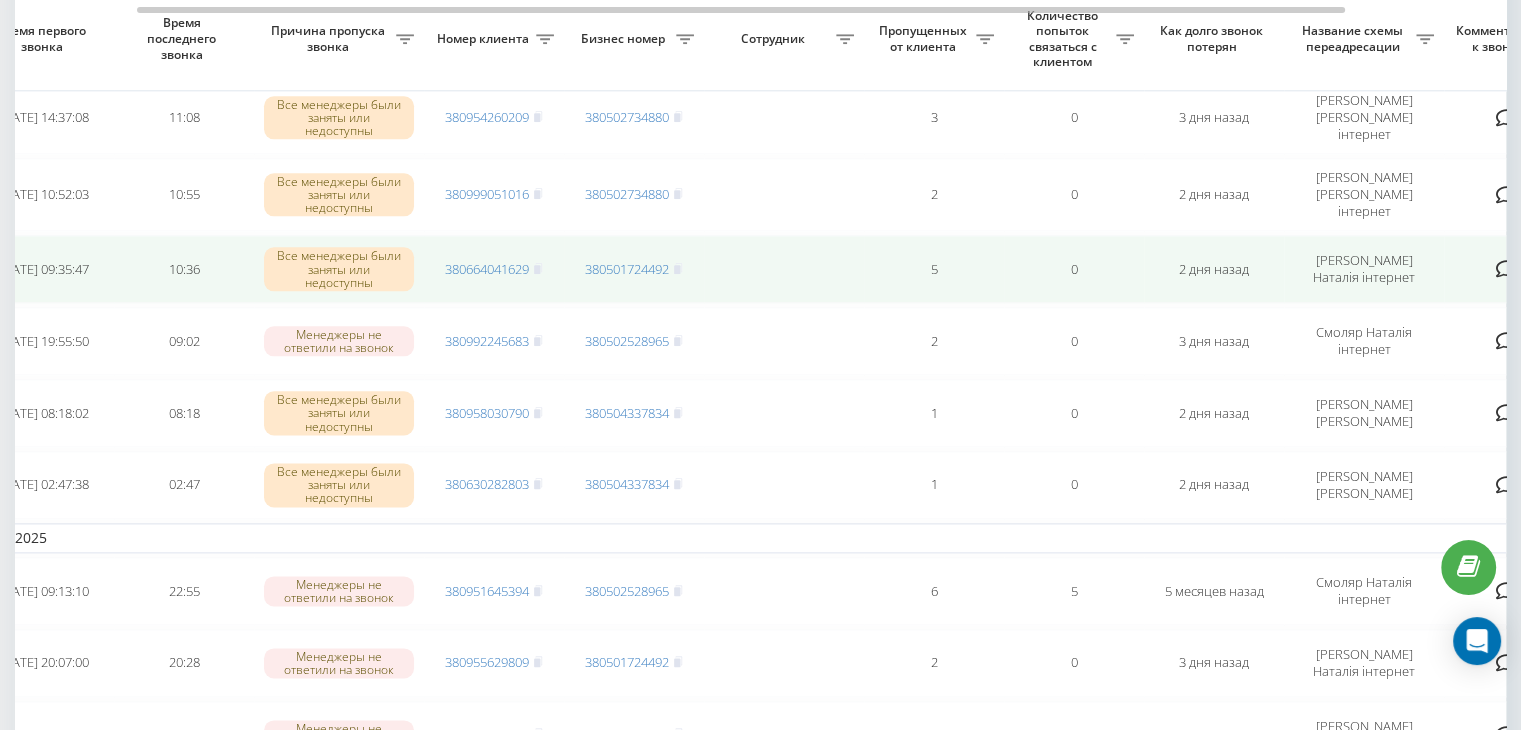 scroll, scrollTop: 2446, scrollLeft: 0, axis: vertical 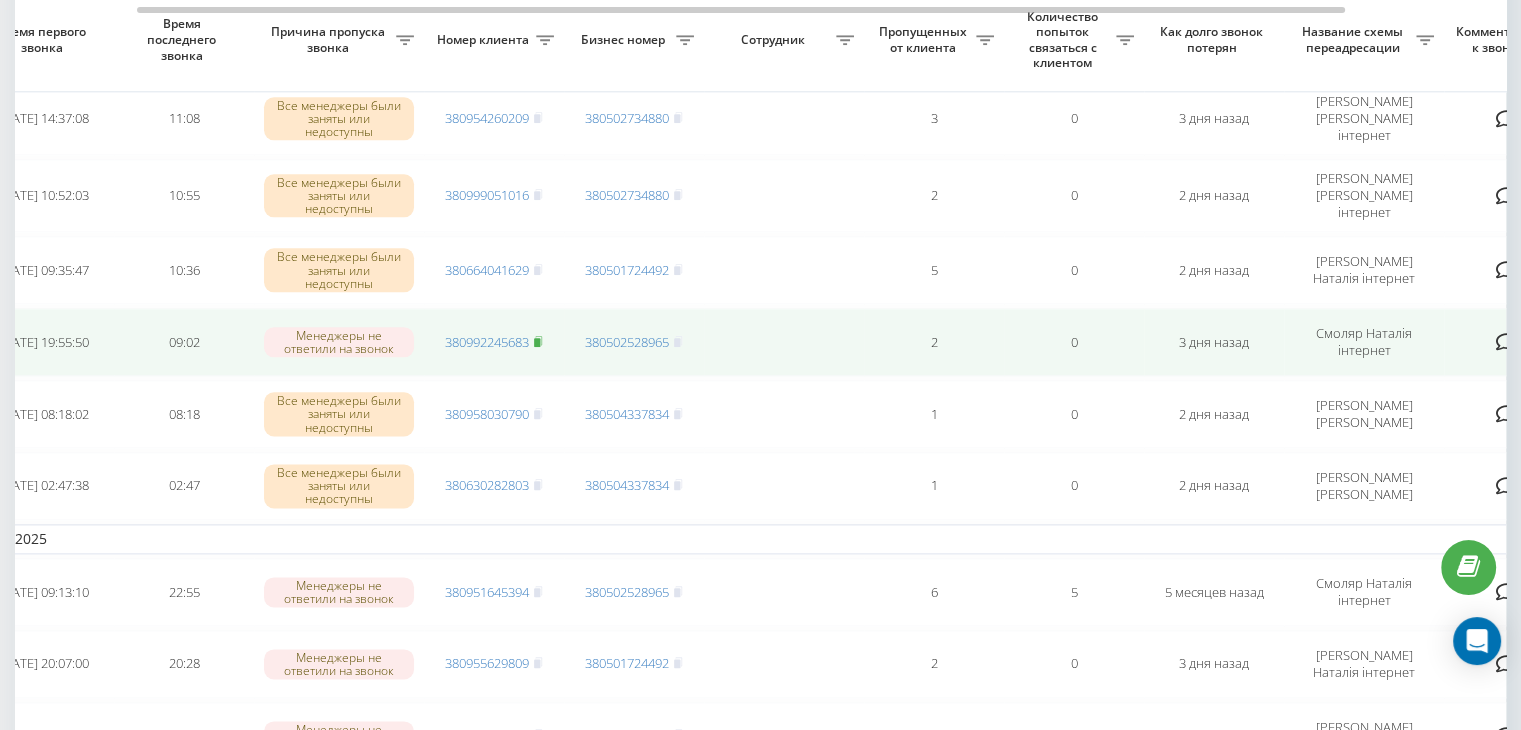 click 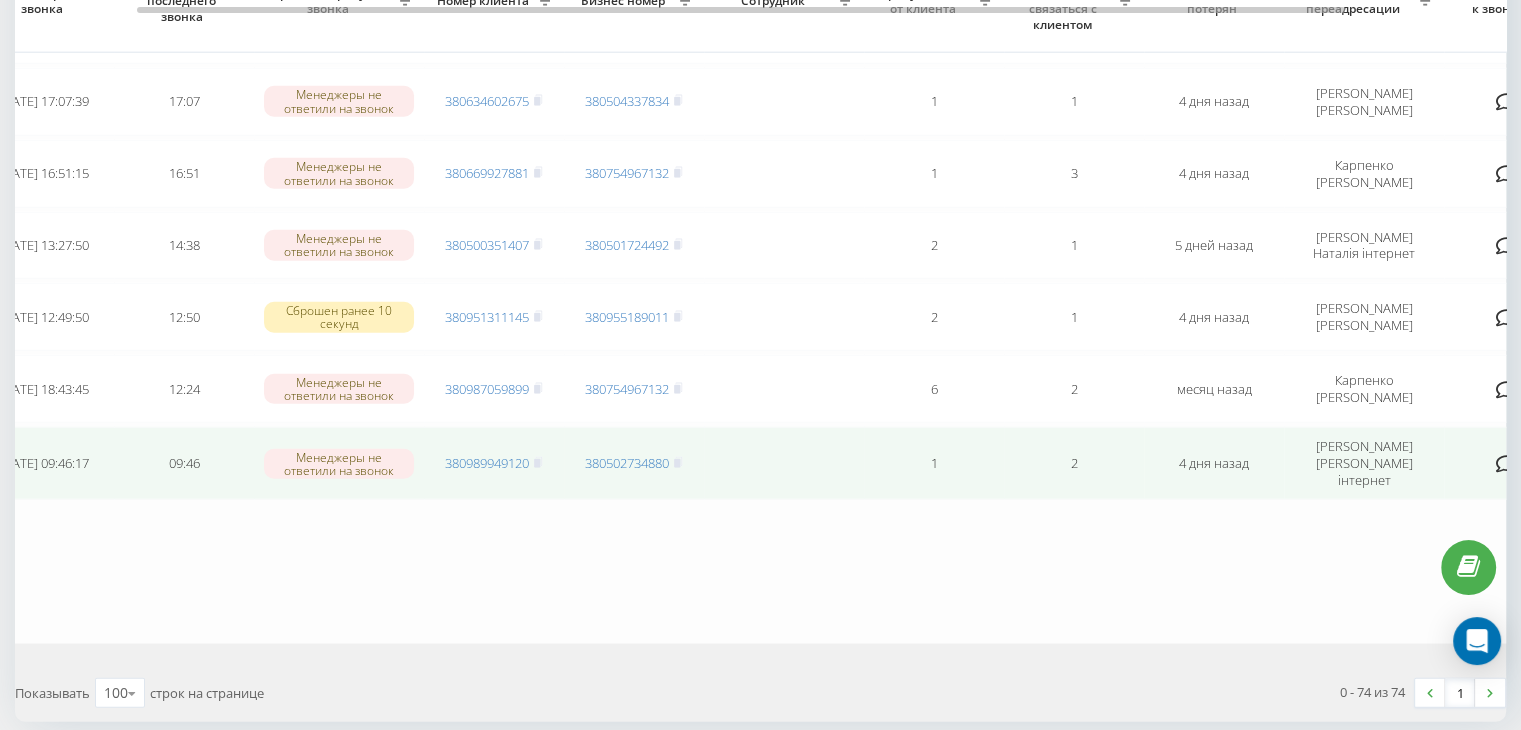scroll, scrollTop: 5087, scrollLeft: 0, axis: vertical 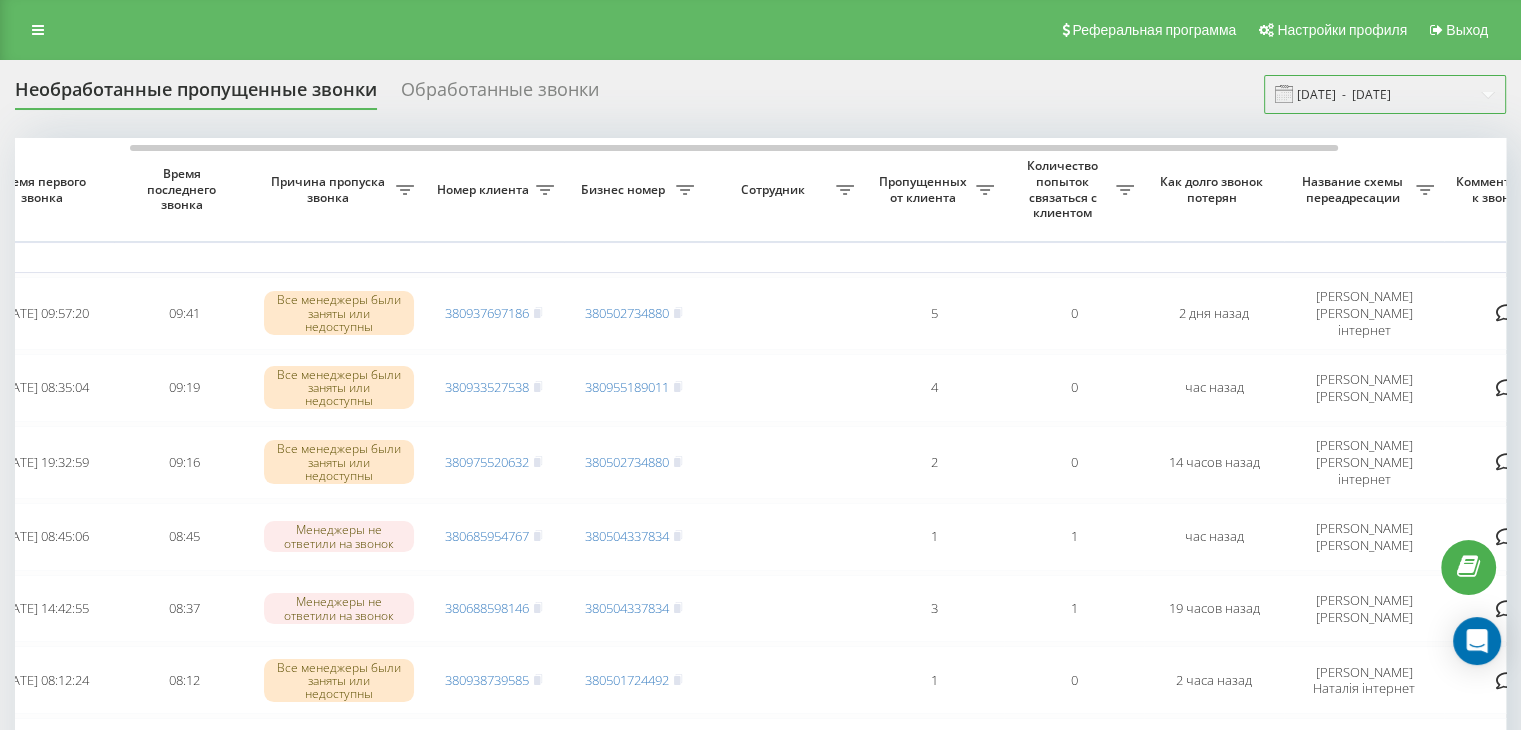 click on "[DATE]  -  [DATE]" at bounding box center (1385, 94) 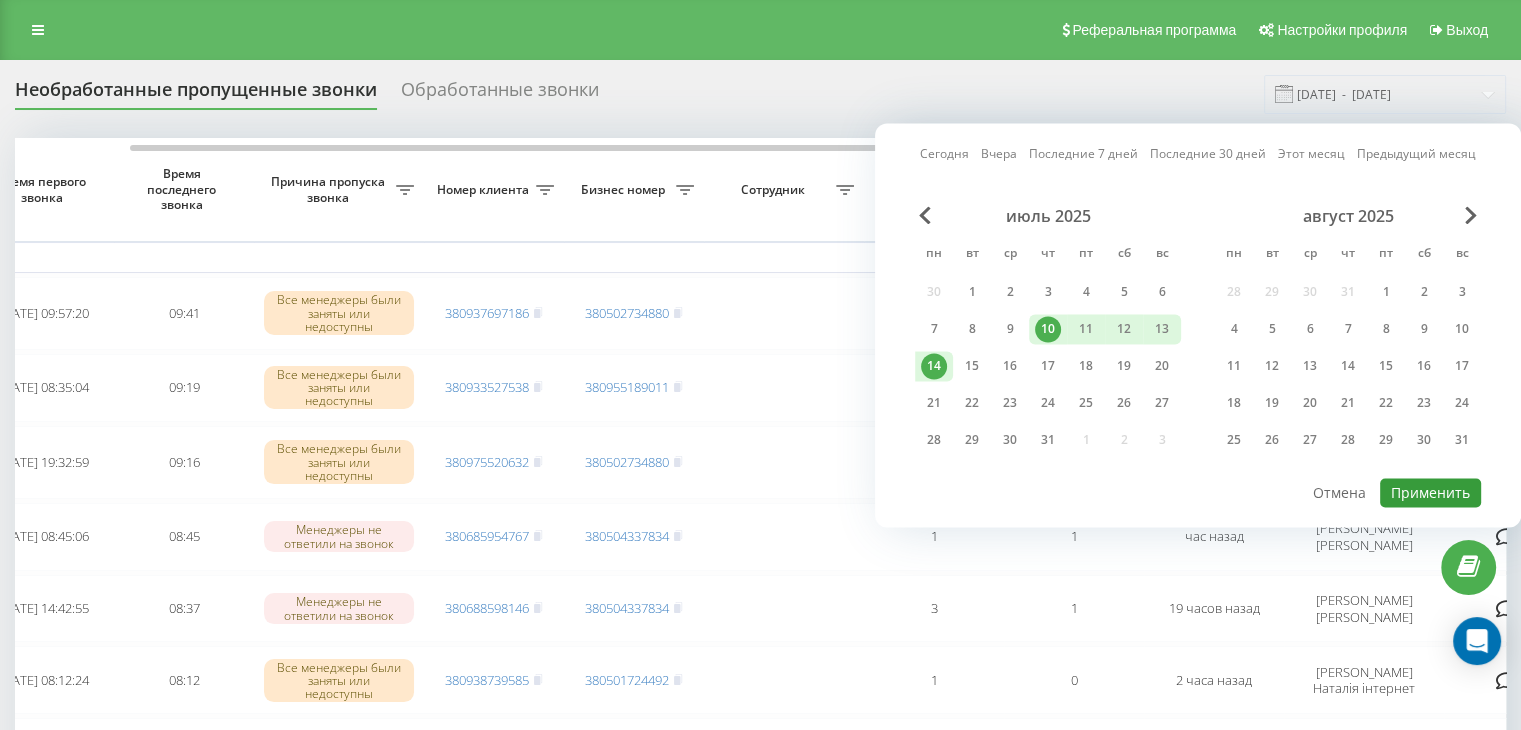 click on "Применить" at bounding box center [1430, 492] 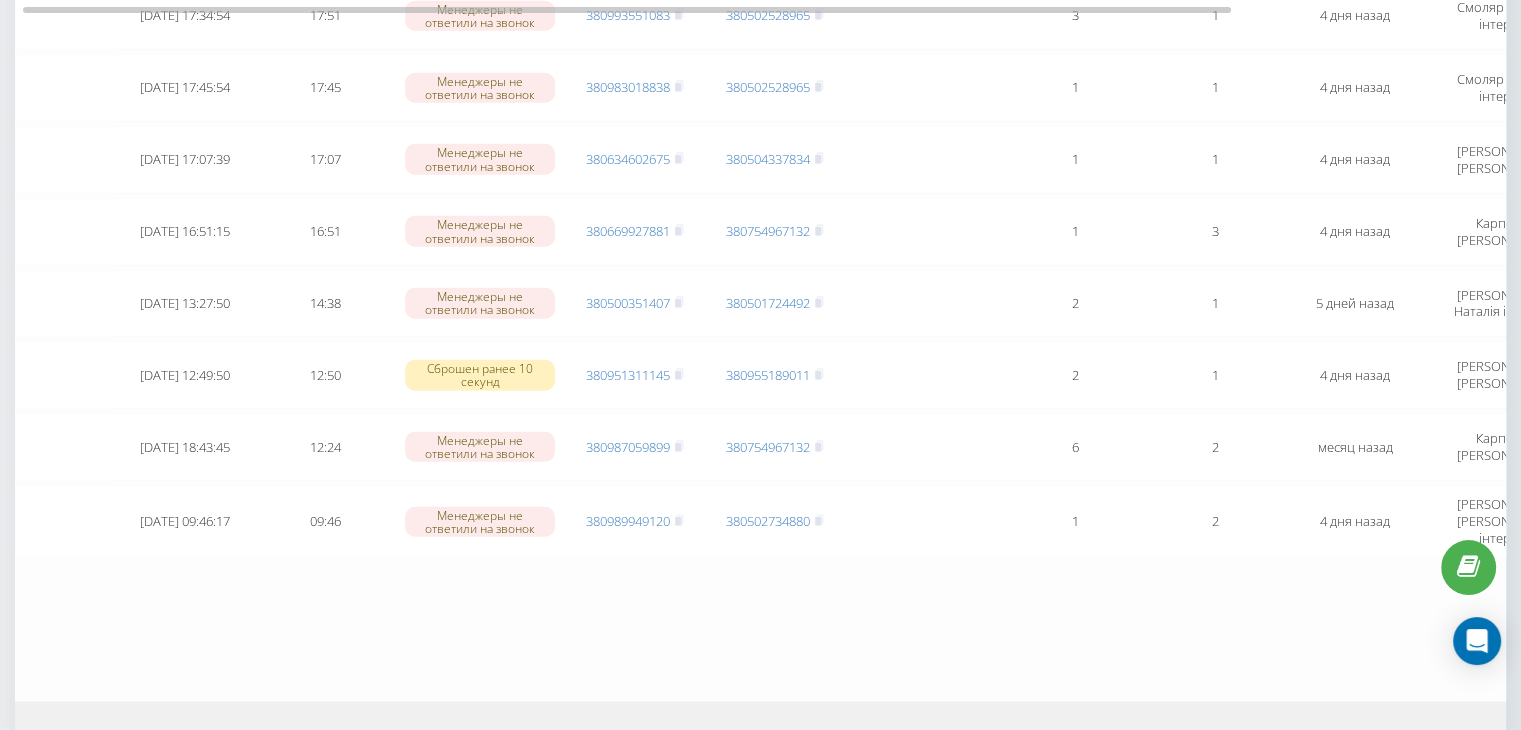 scroll, scrollTop: 5287, scrollLeft: 0, axis: vertical 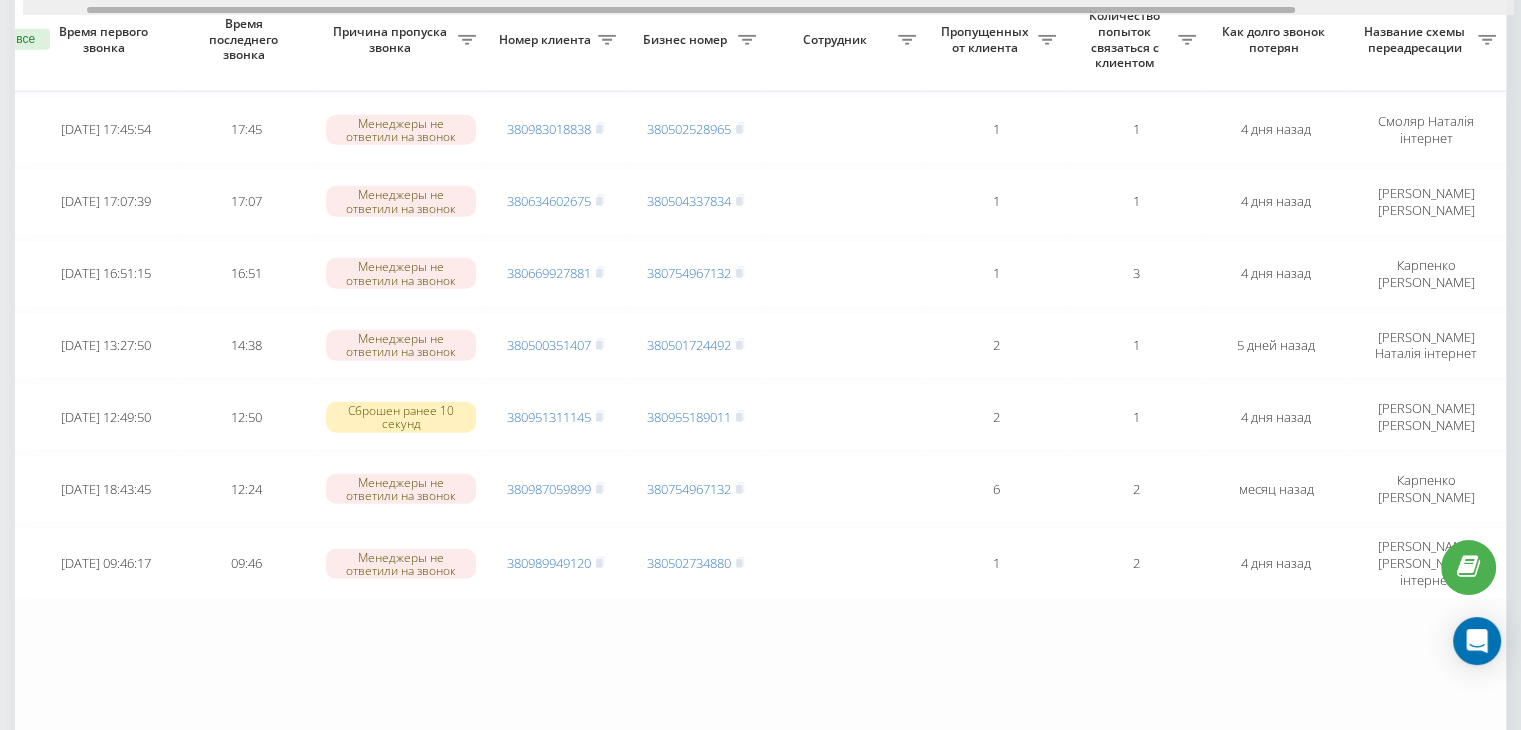 drag, startPoint x: 996, startPoint y: 9, endPoint x: 1060, endPoint y: 9, distance: 64 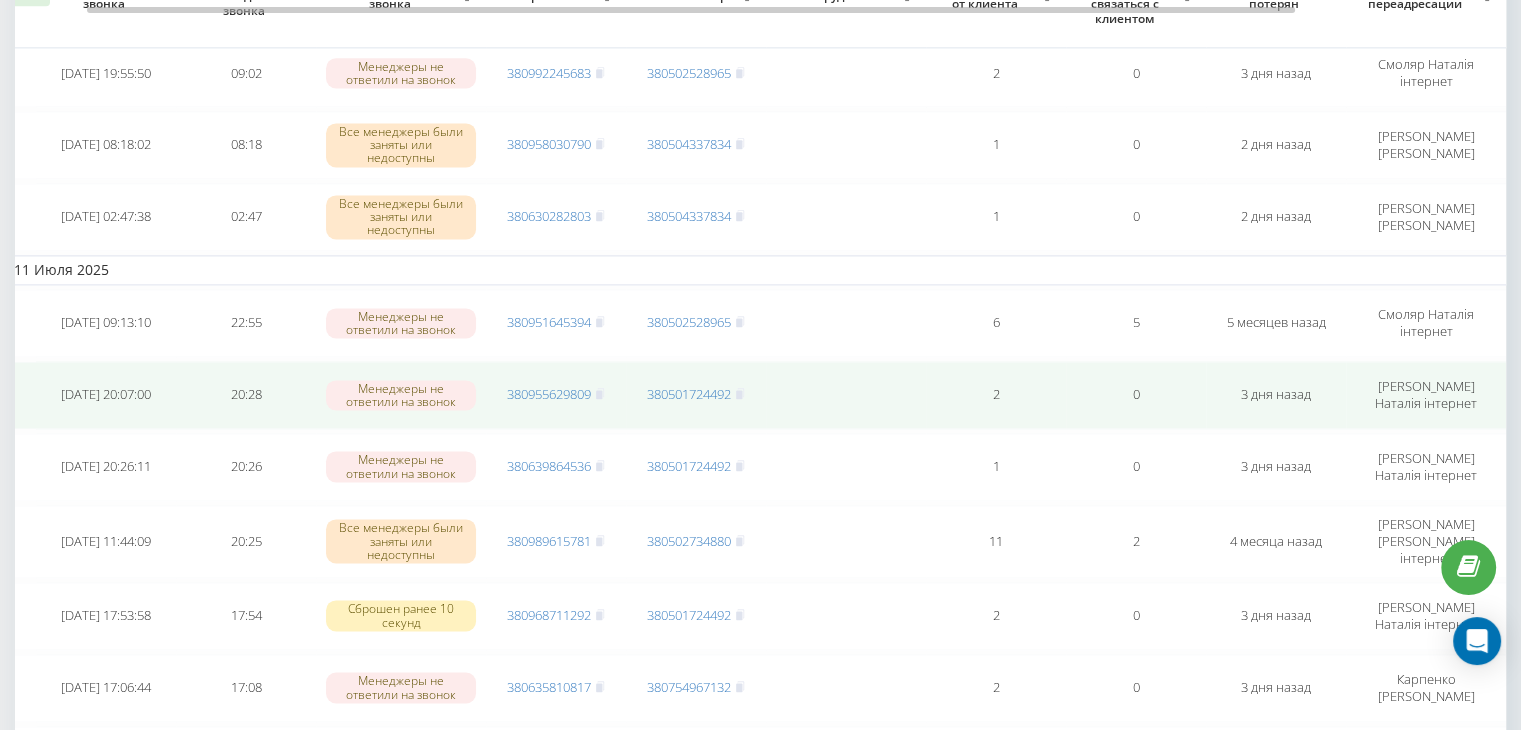 scroll, scrollTop: 2687, scrollLeft: 0, axis: vertical 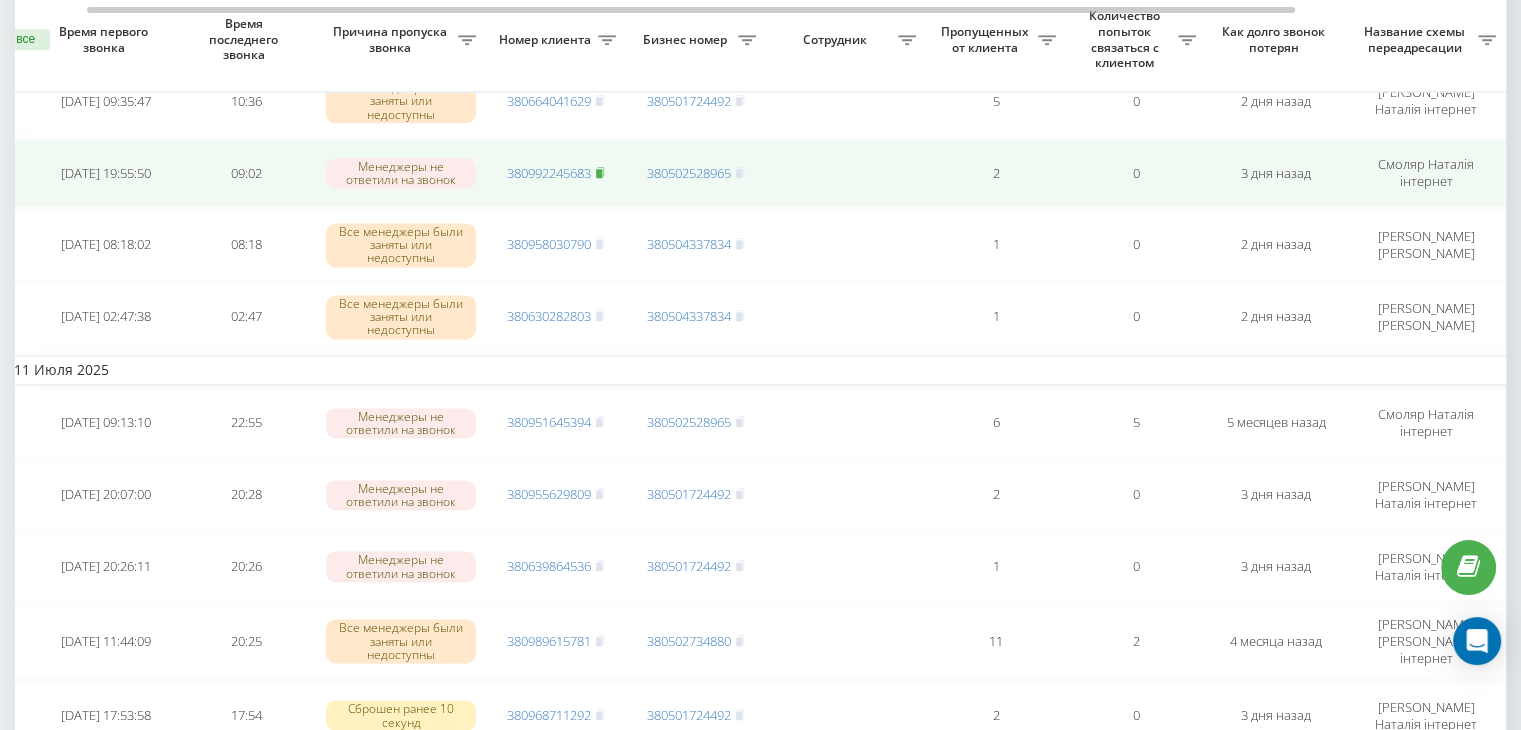click 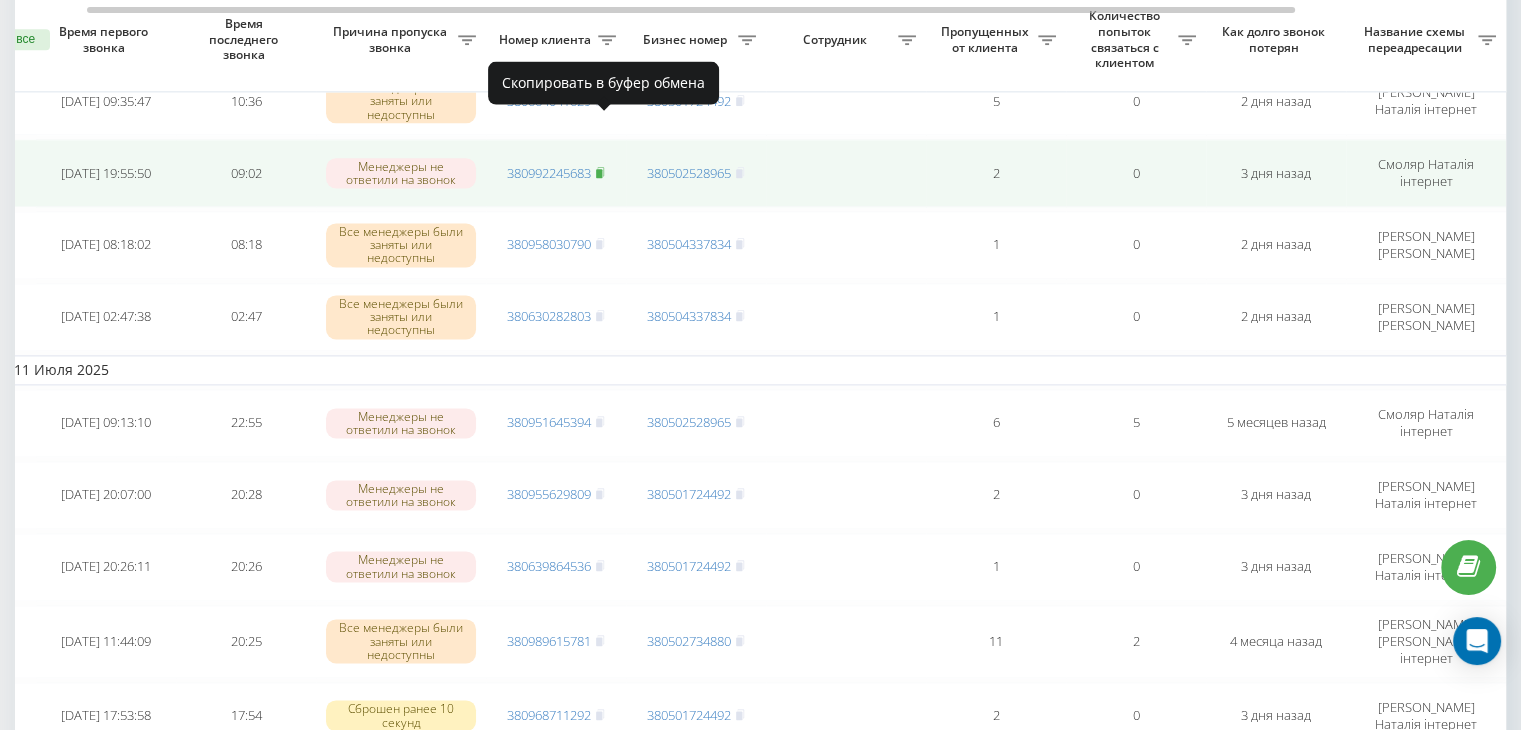 click 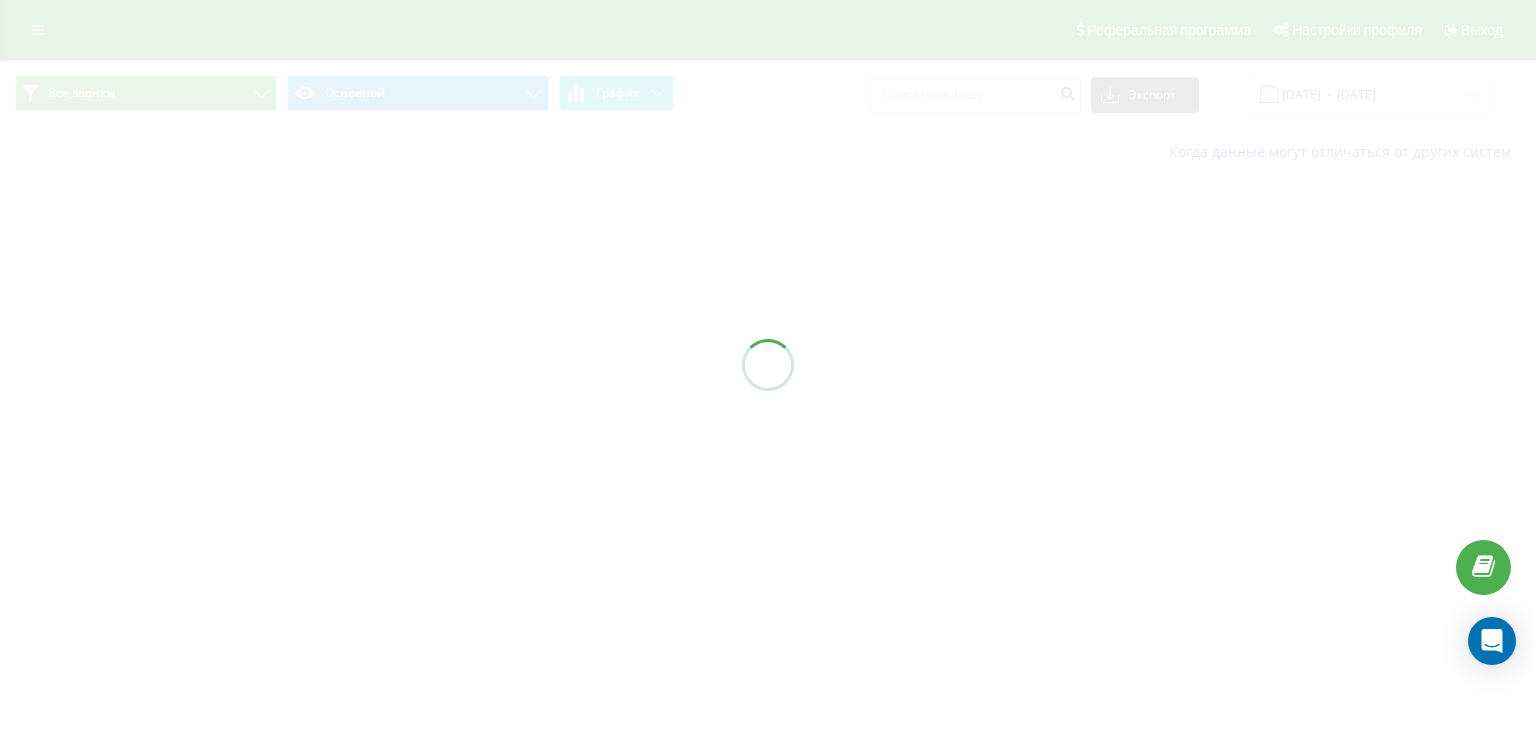 scroll, scrollTop: 0, scrollLeft: 0, axis: both 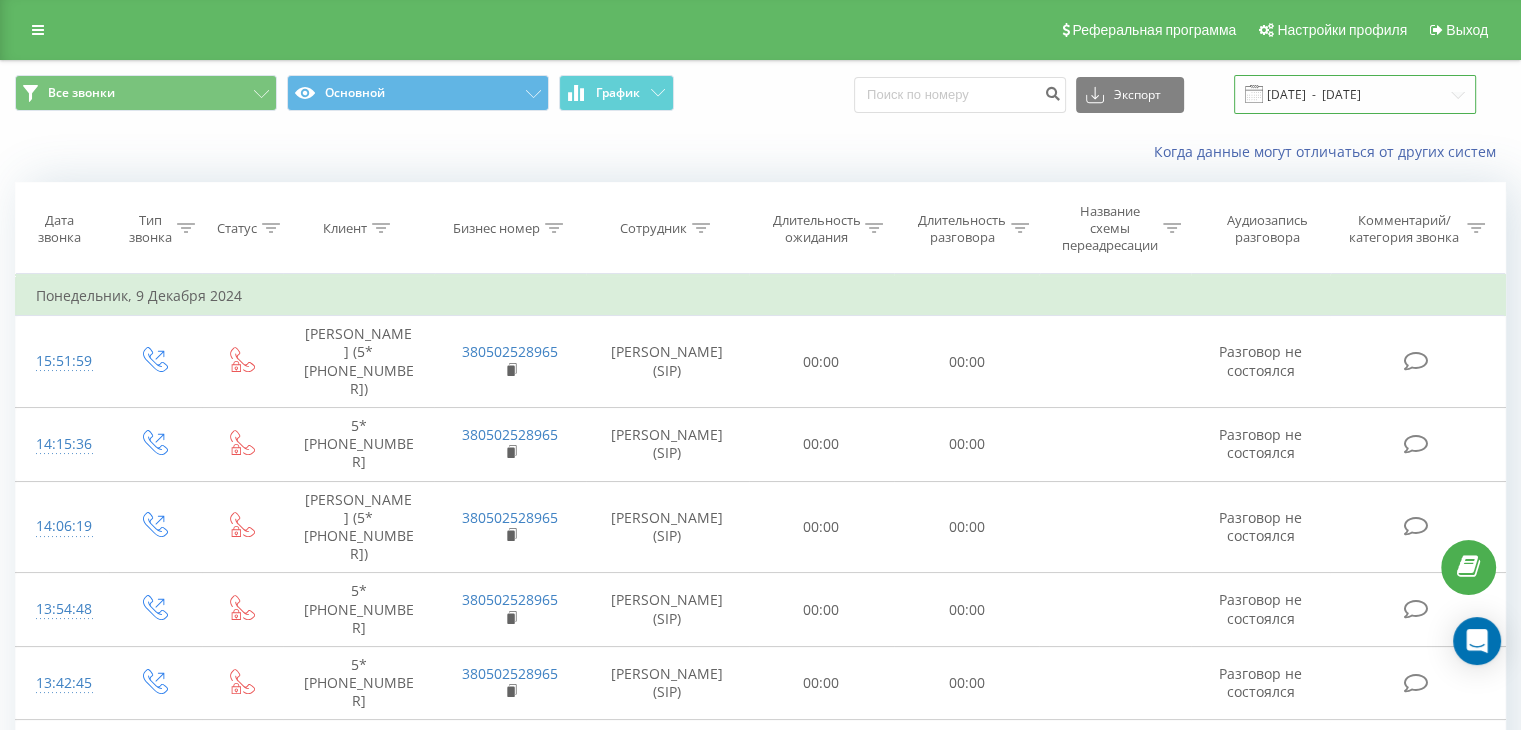 click on "06.12.2024  -  09.12.2024" at bounding box center [1355, 94] 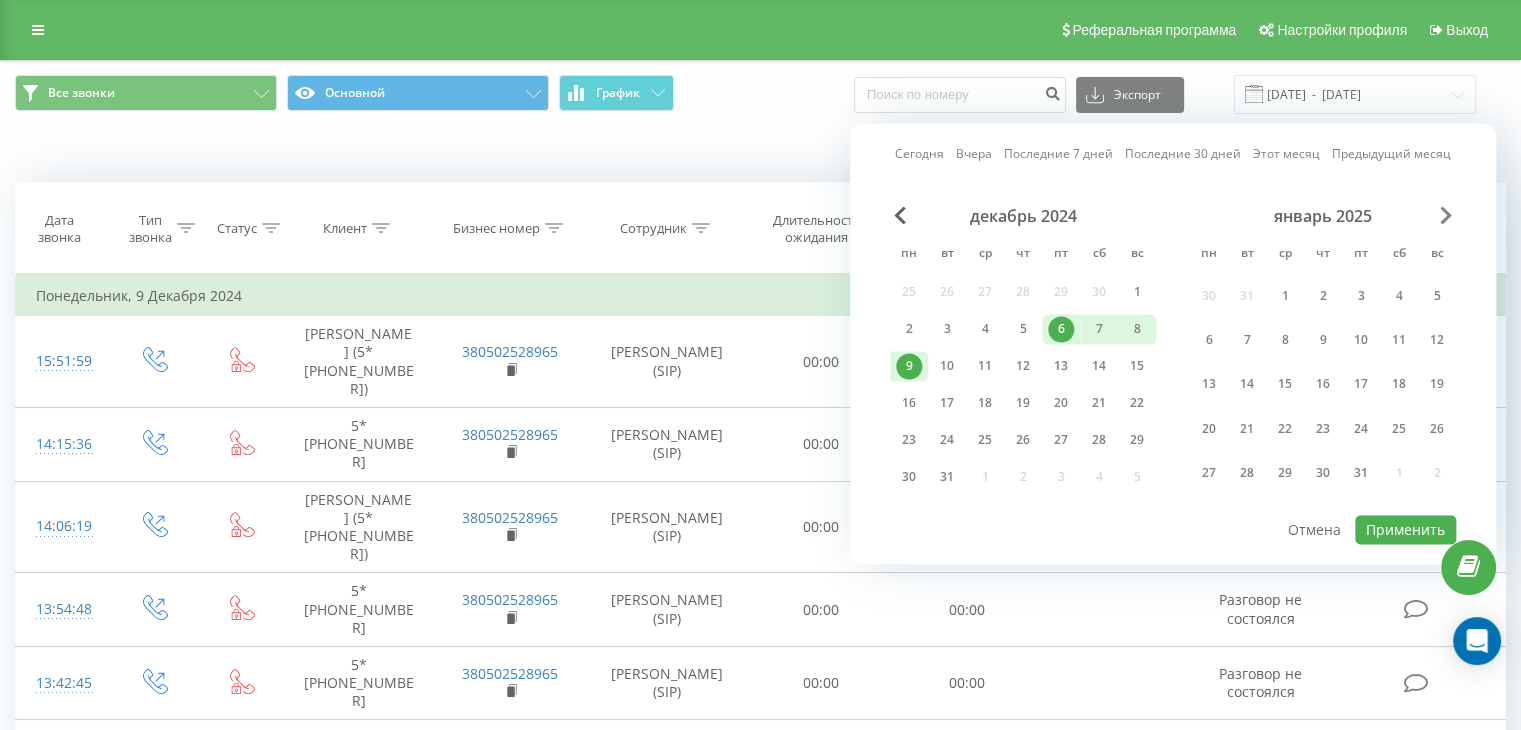 click at bounding box center [1446, 215] 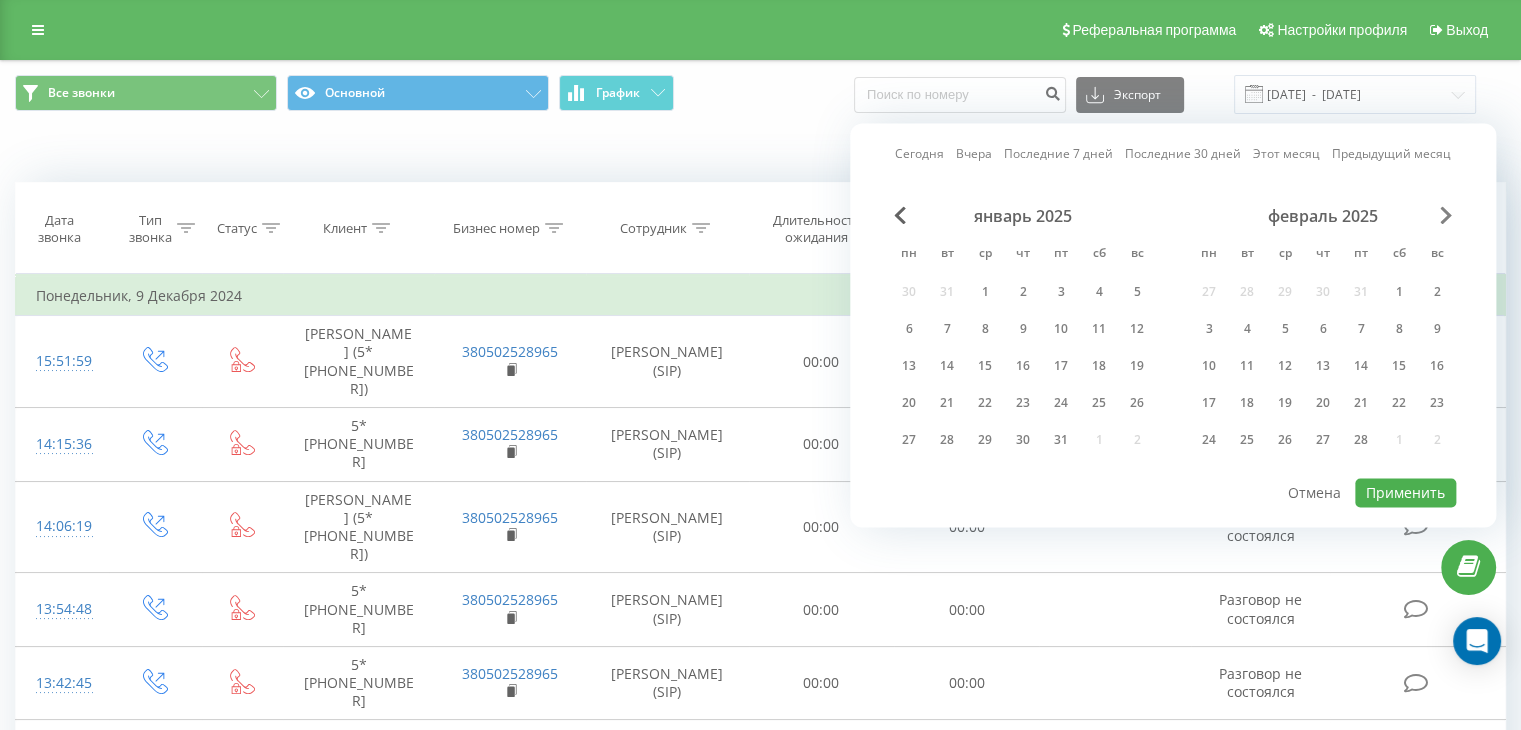 click at bounding box center (1446, 215) 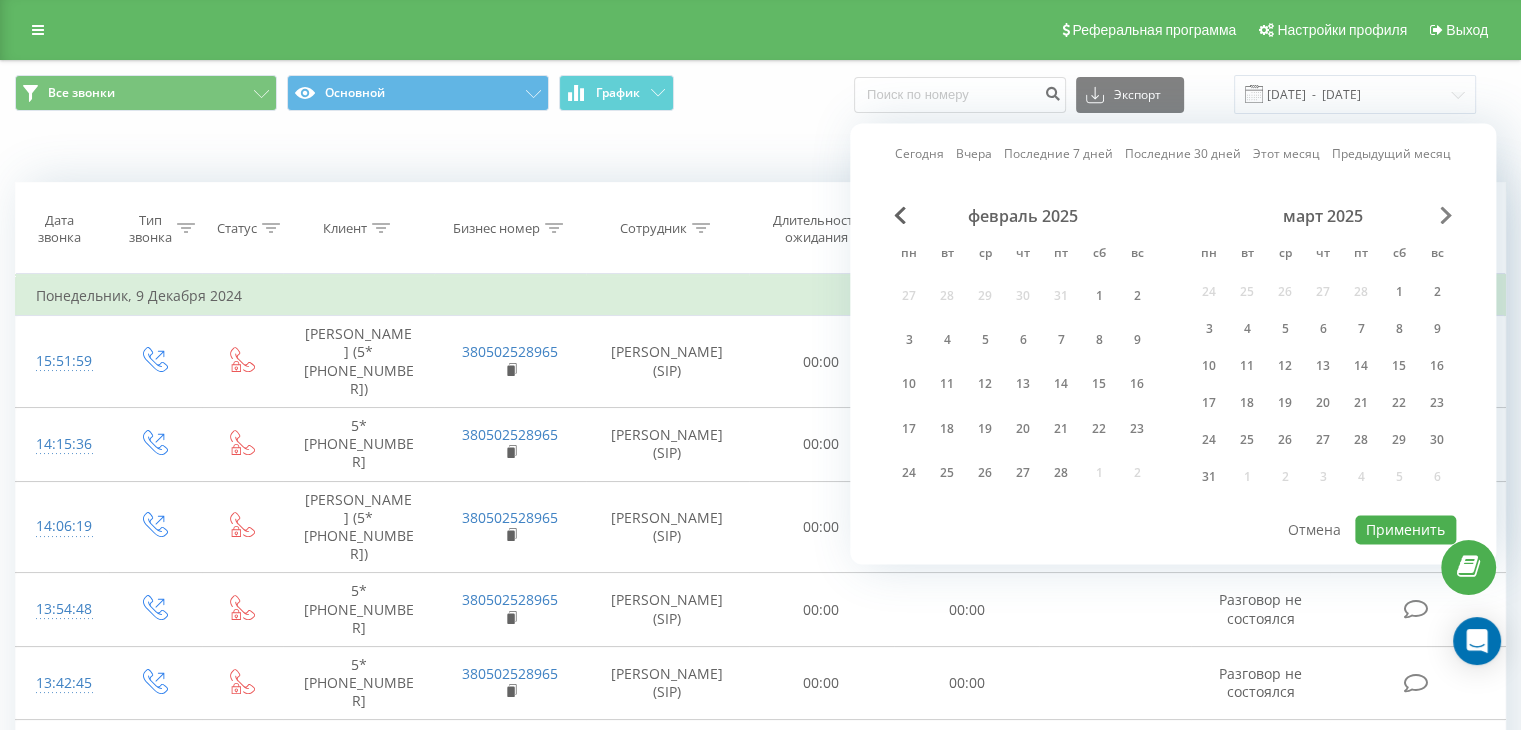 click at bounding box center (1446, 215) 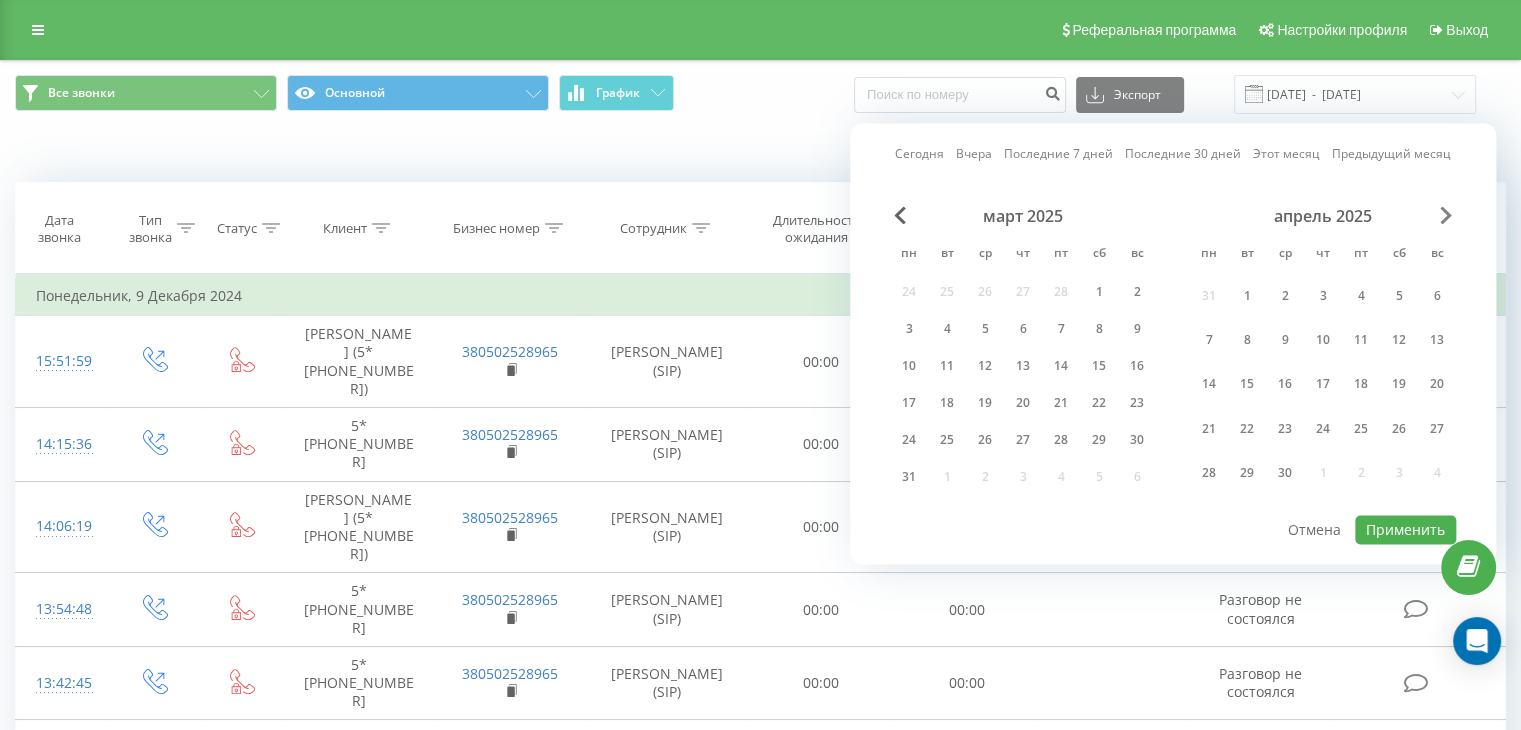 click at bounding box center [1446, 215] 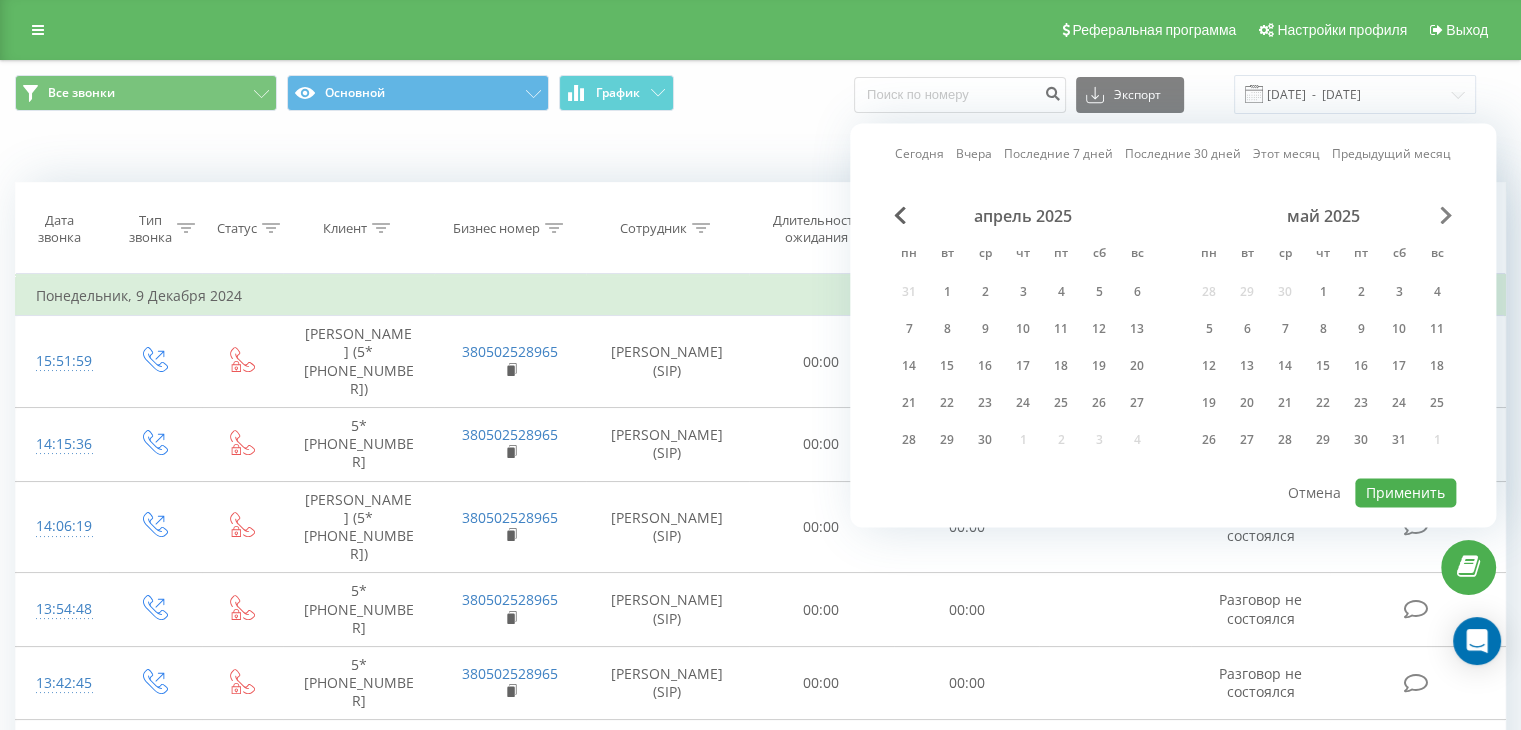 click at bounding box center (1446, 215) 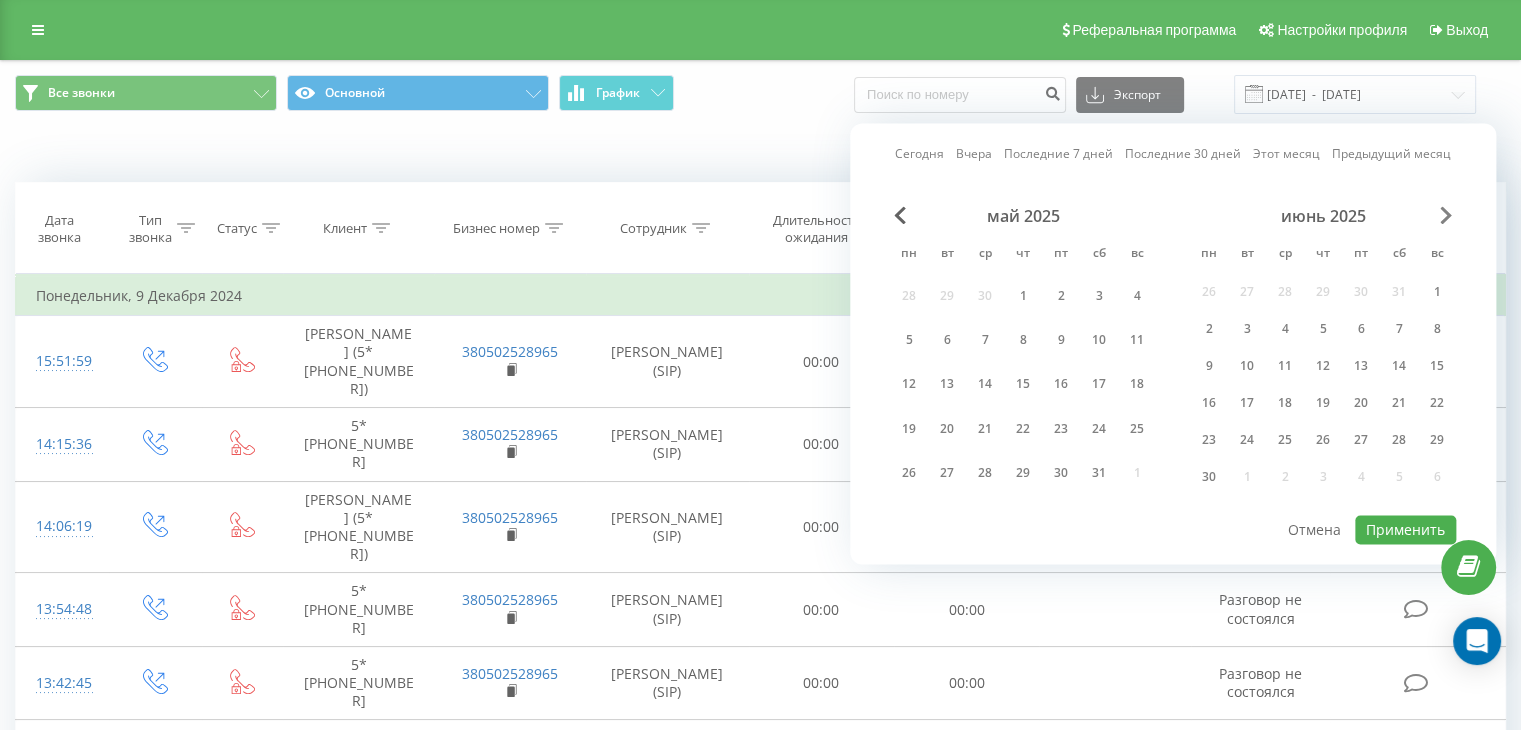 click at bounding box center (1446, 215) 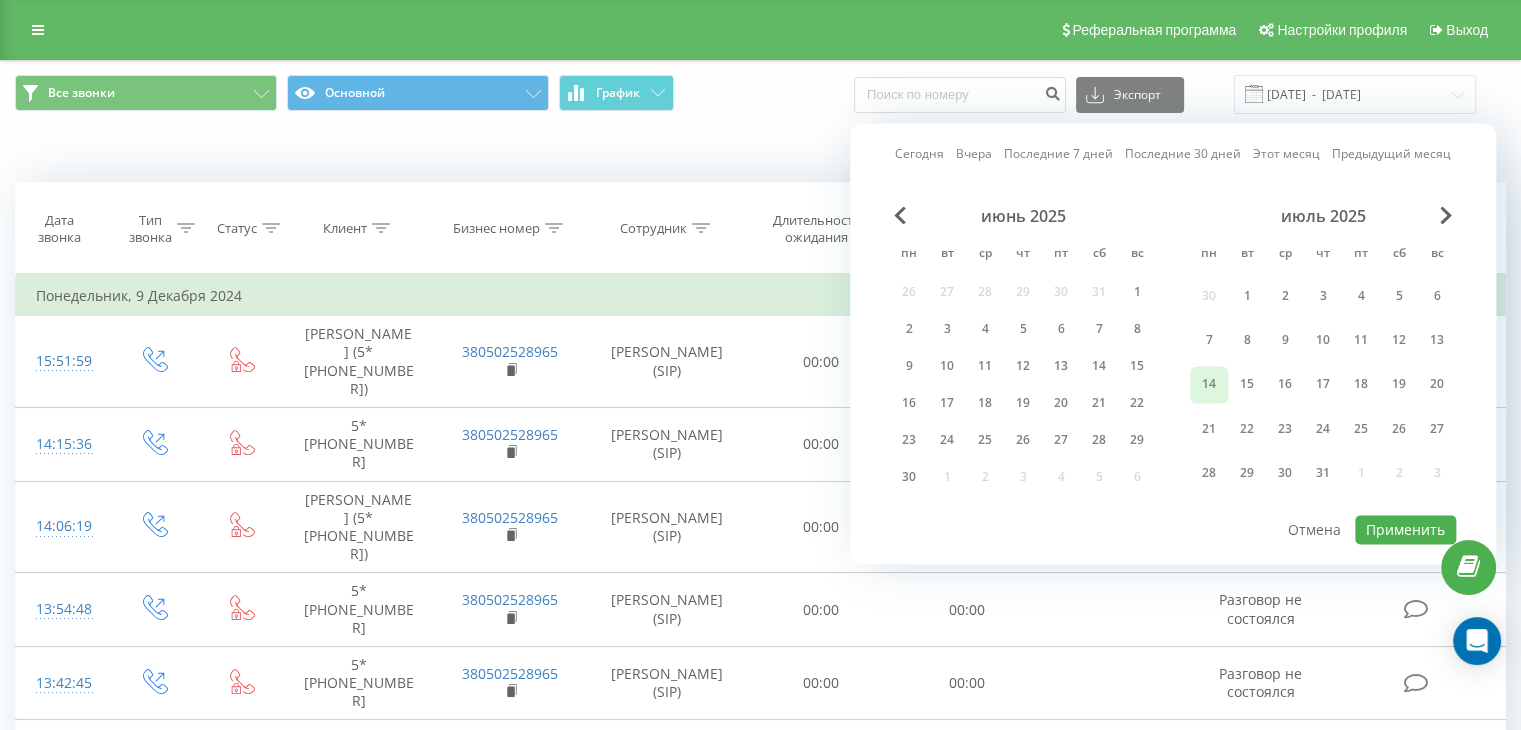 click on "14" at bounding box center [1209, 385] 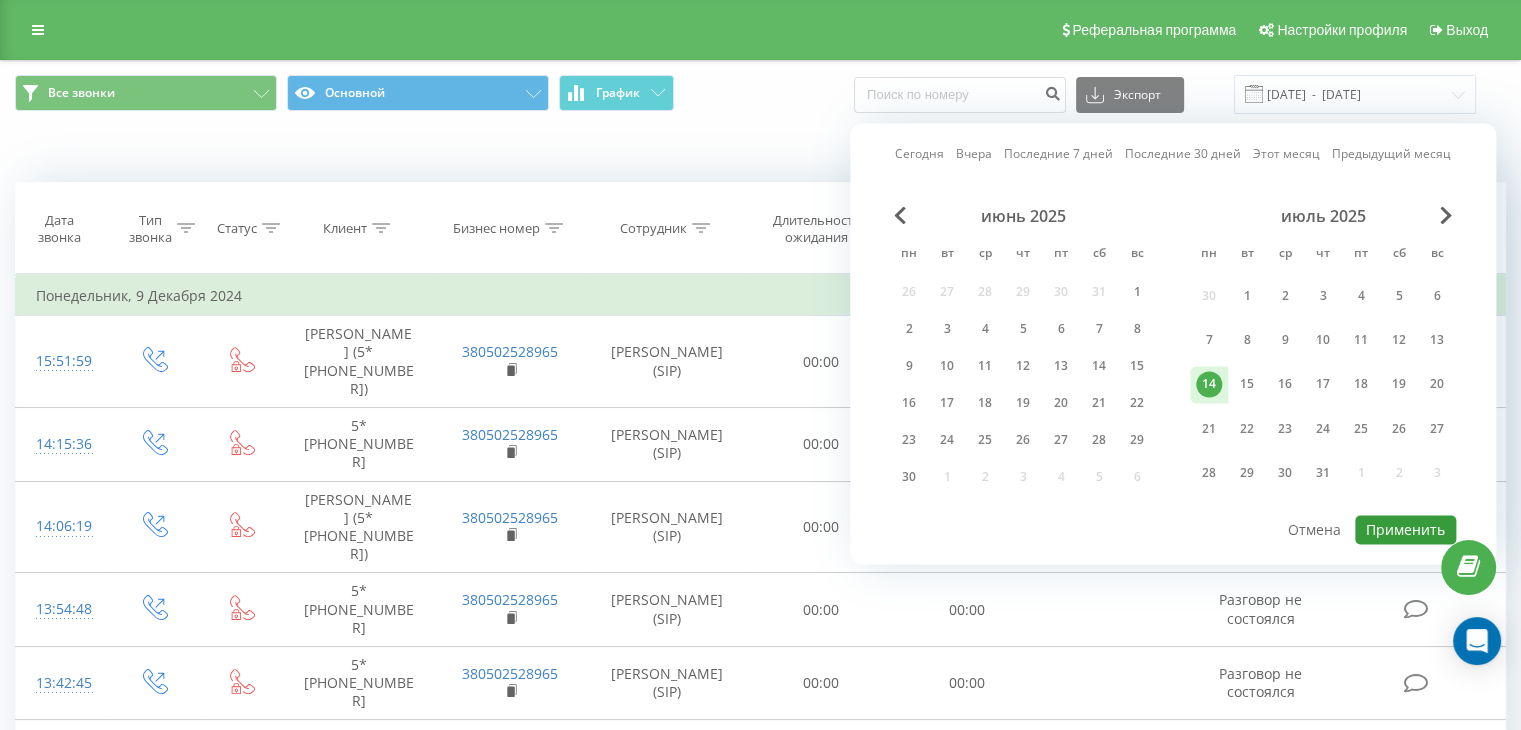 click on "Применить" at bounding box center [1405, 529] 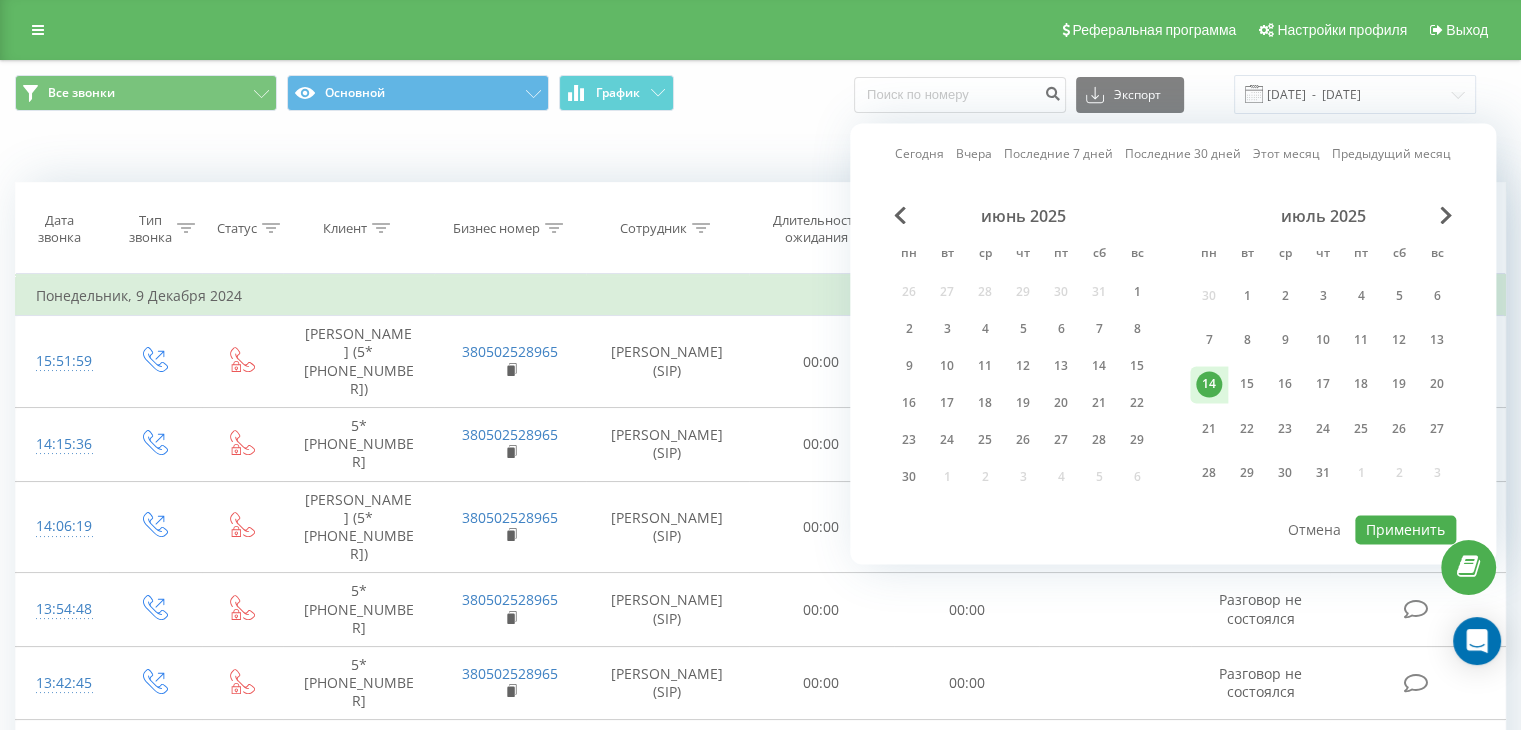 type on "14.07.2025  -  14.07.2025" 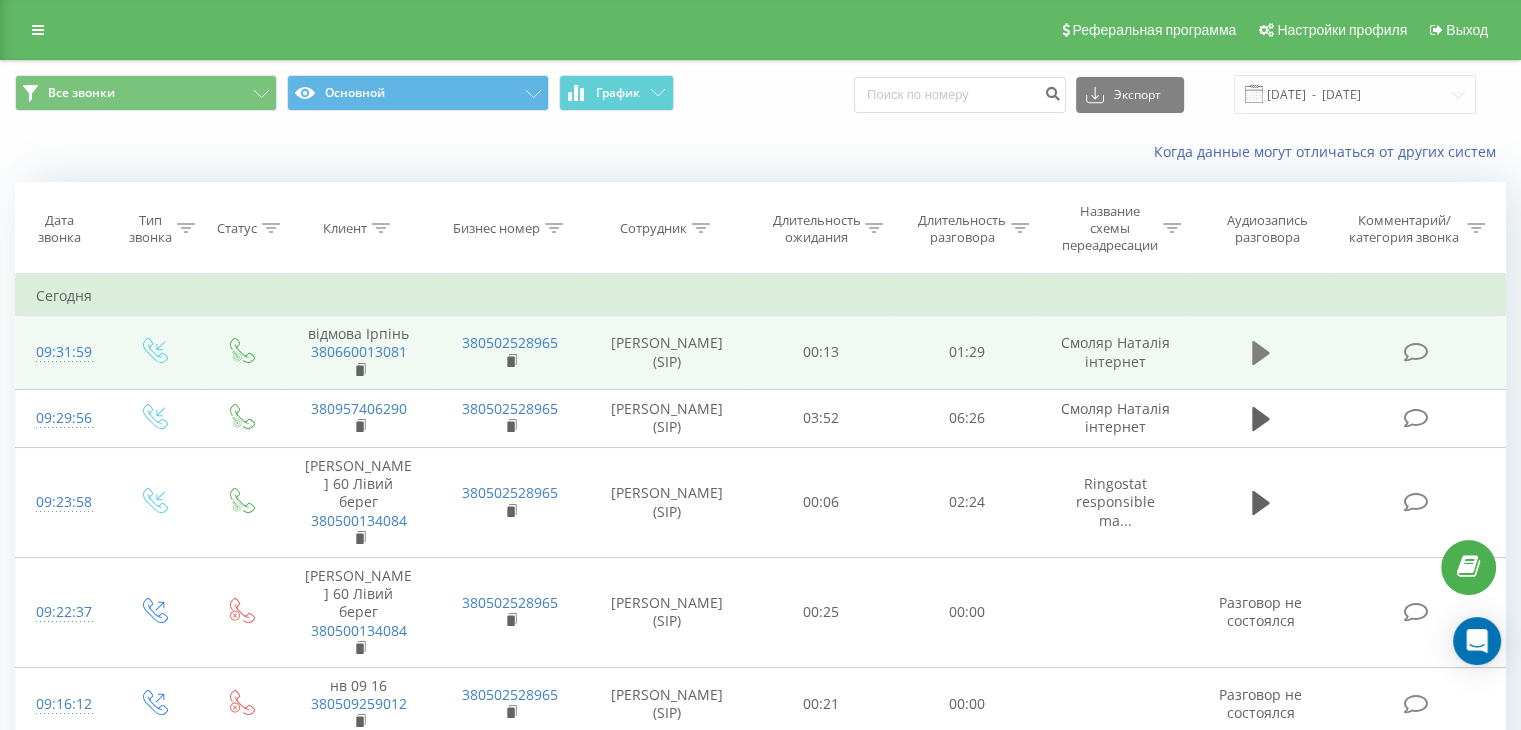 click 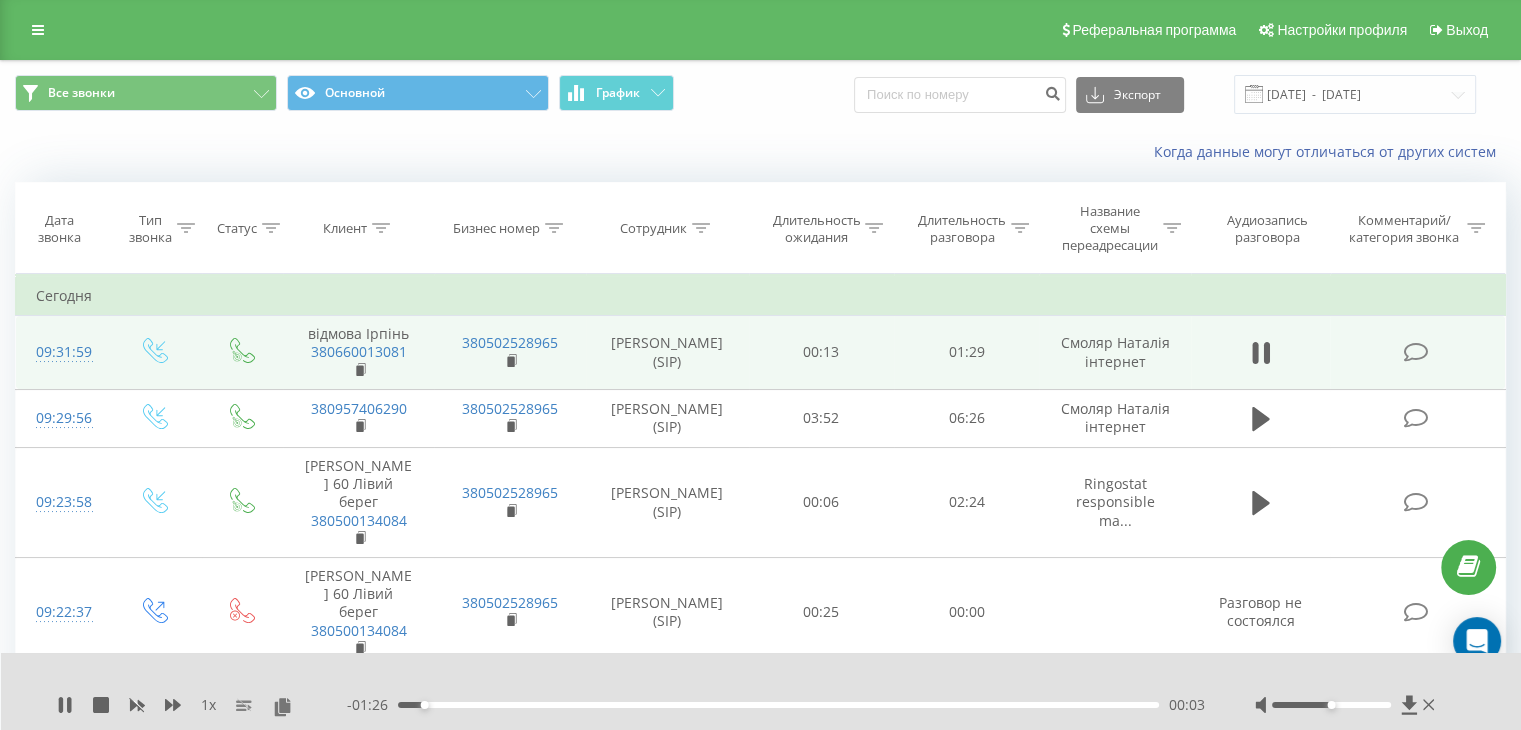 click on "00:03" at bounding box center (778, 705) 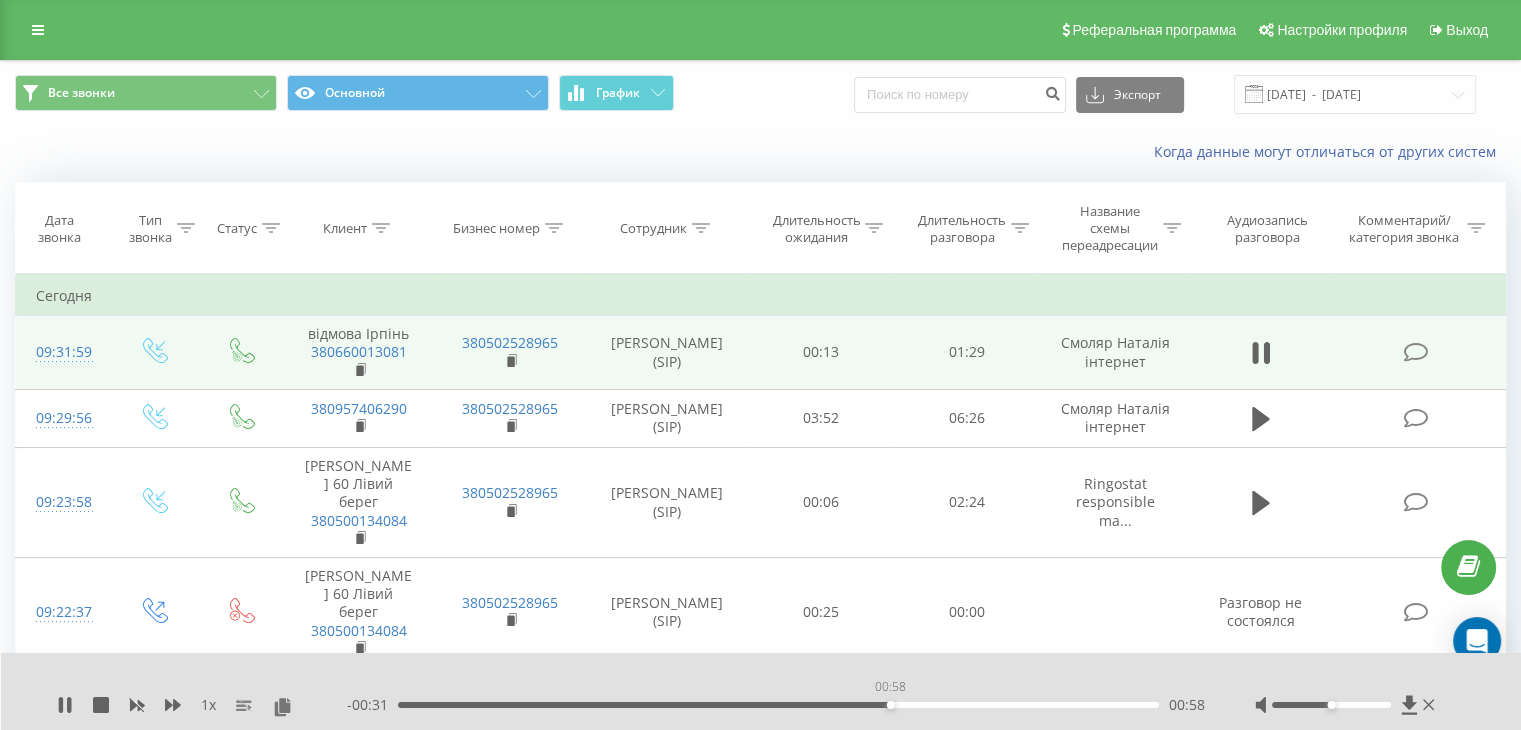 drag, startPoint x: 890, startPoint y: 707, endPoint x: 929, endPoint y: 709, distance: 39.051247 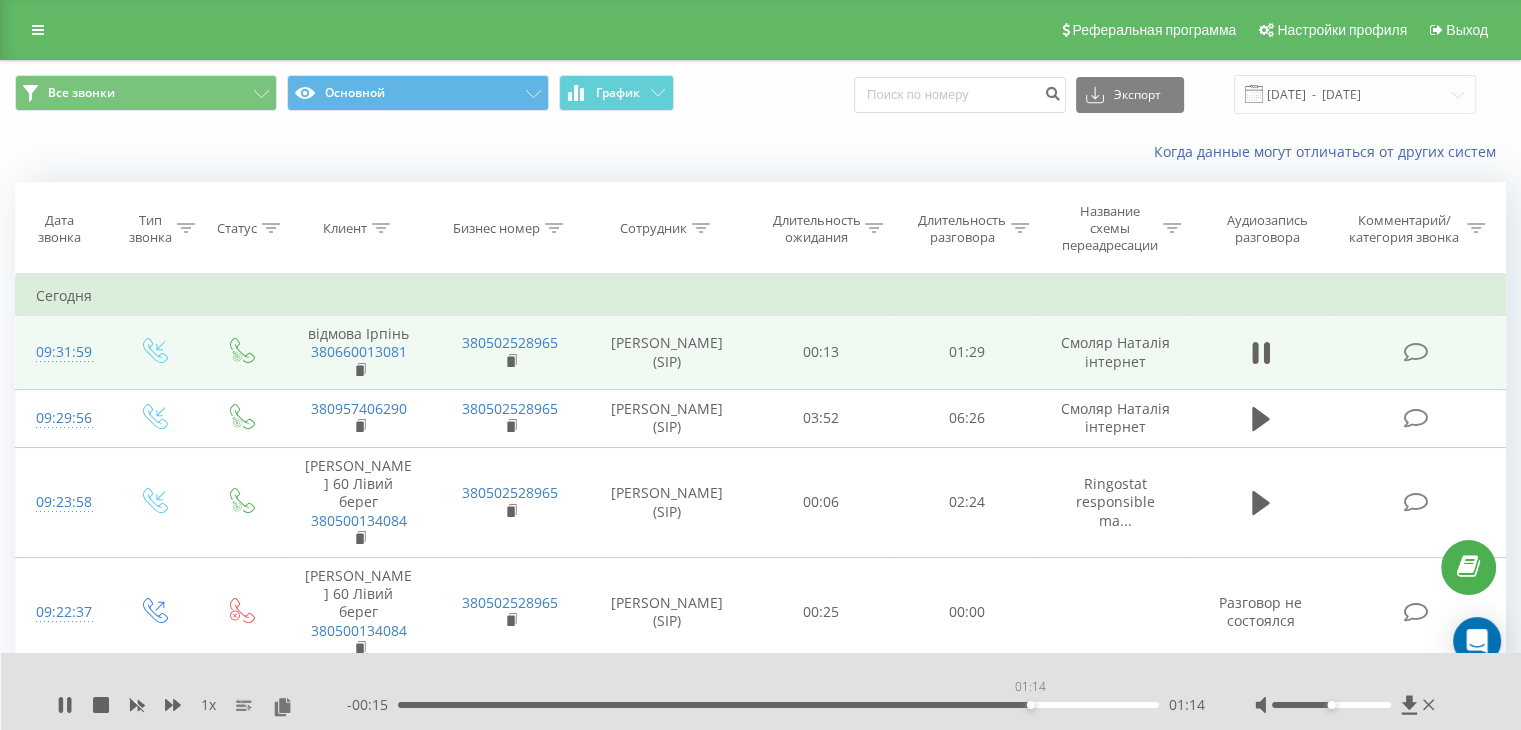 click on "01:14" at bounding box center [778, 705] 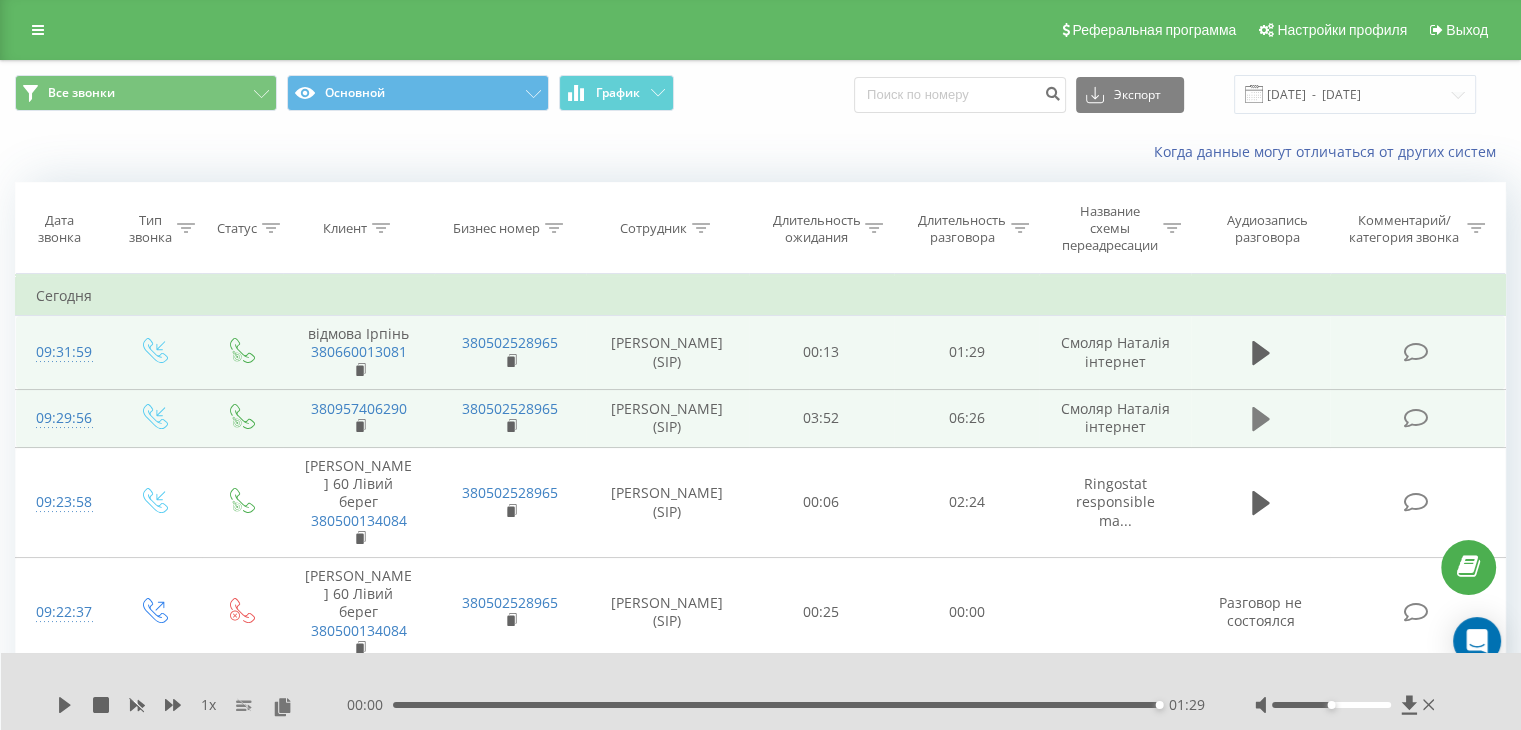 click 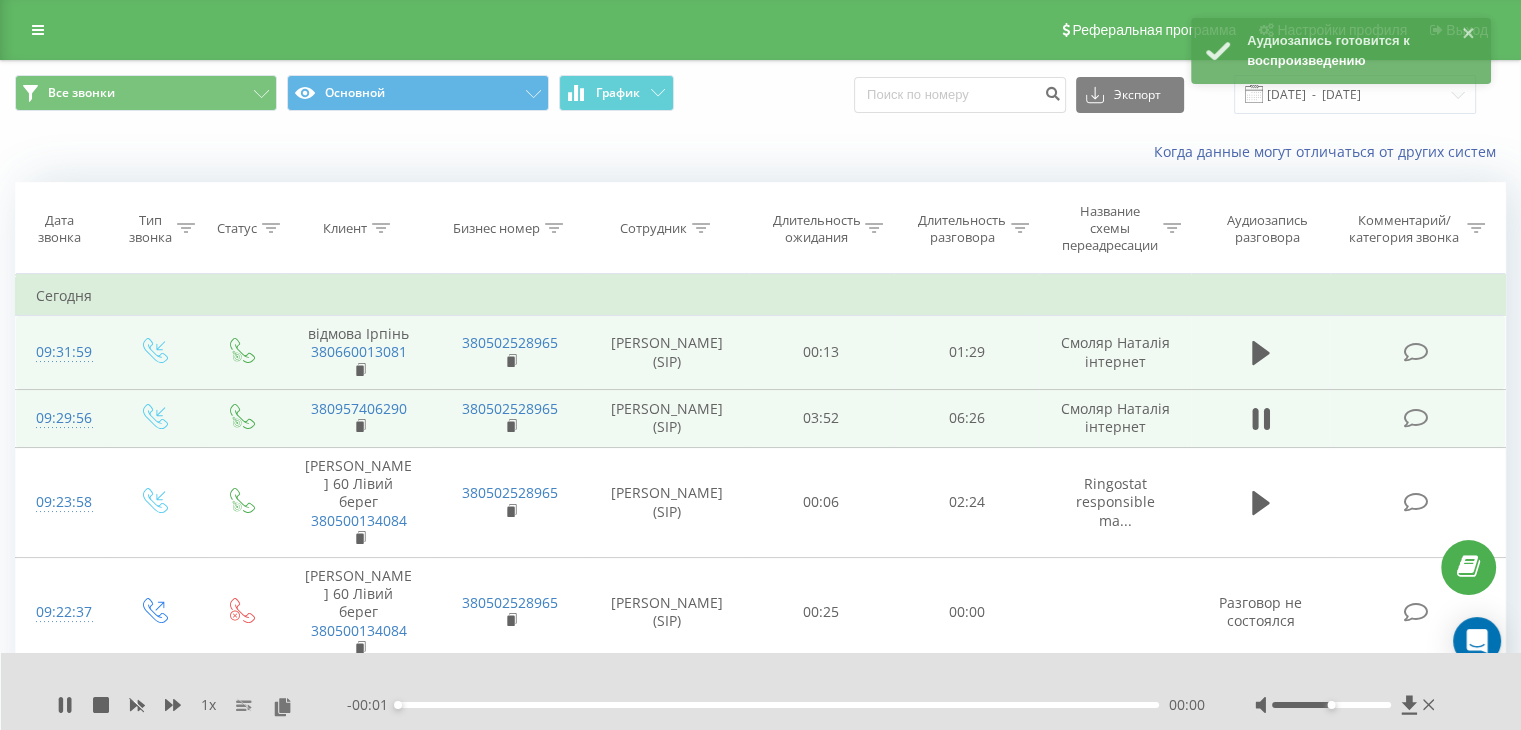 click on "00:00" at bounding box center (778, 705) 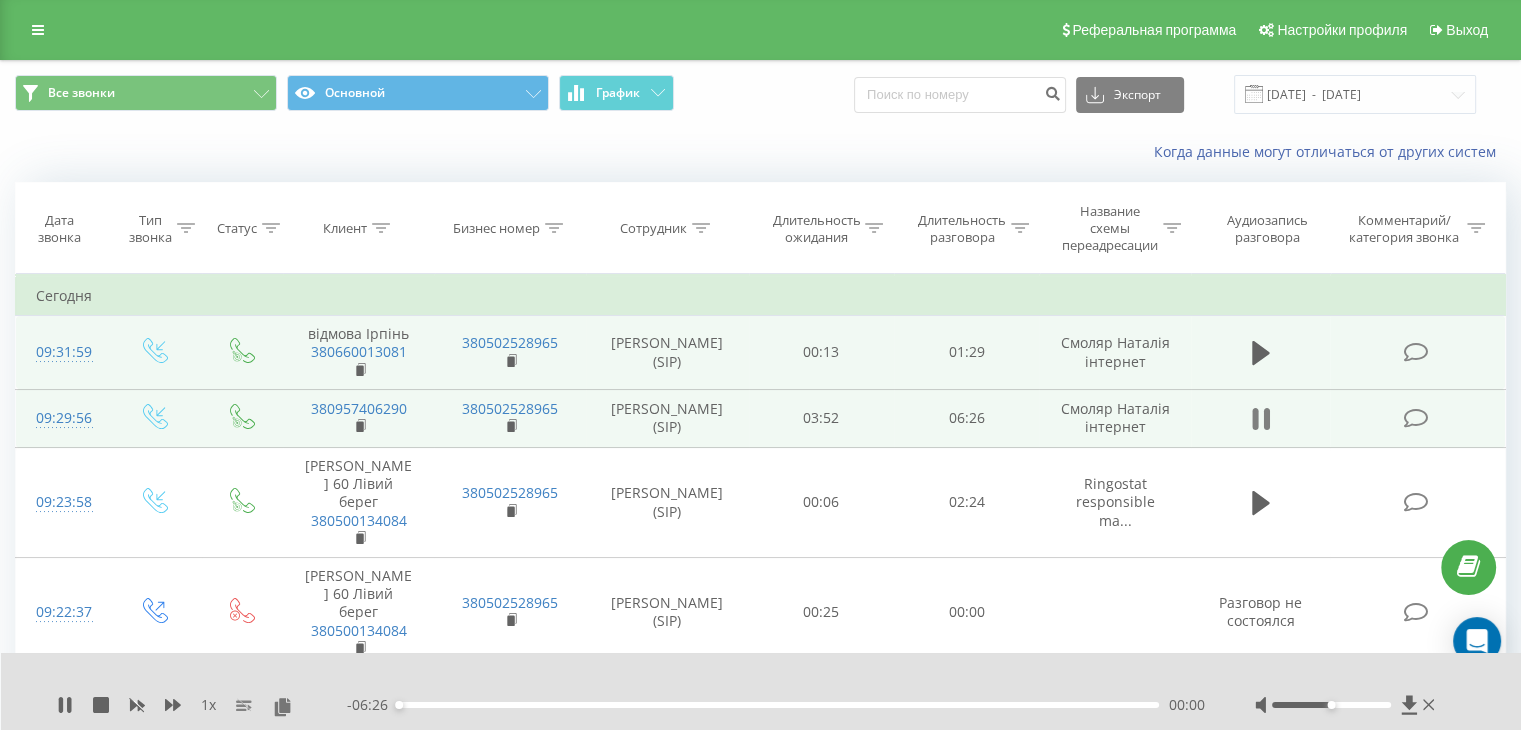 click 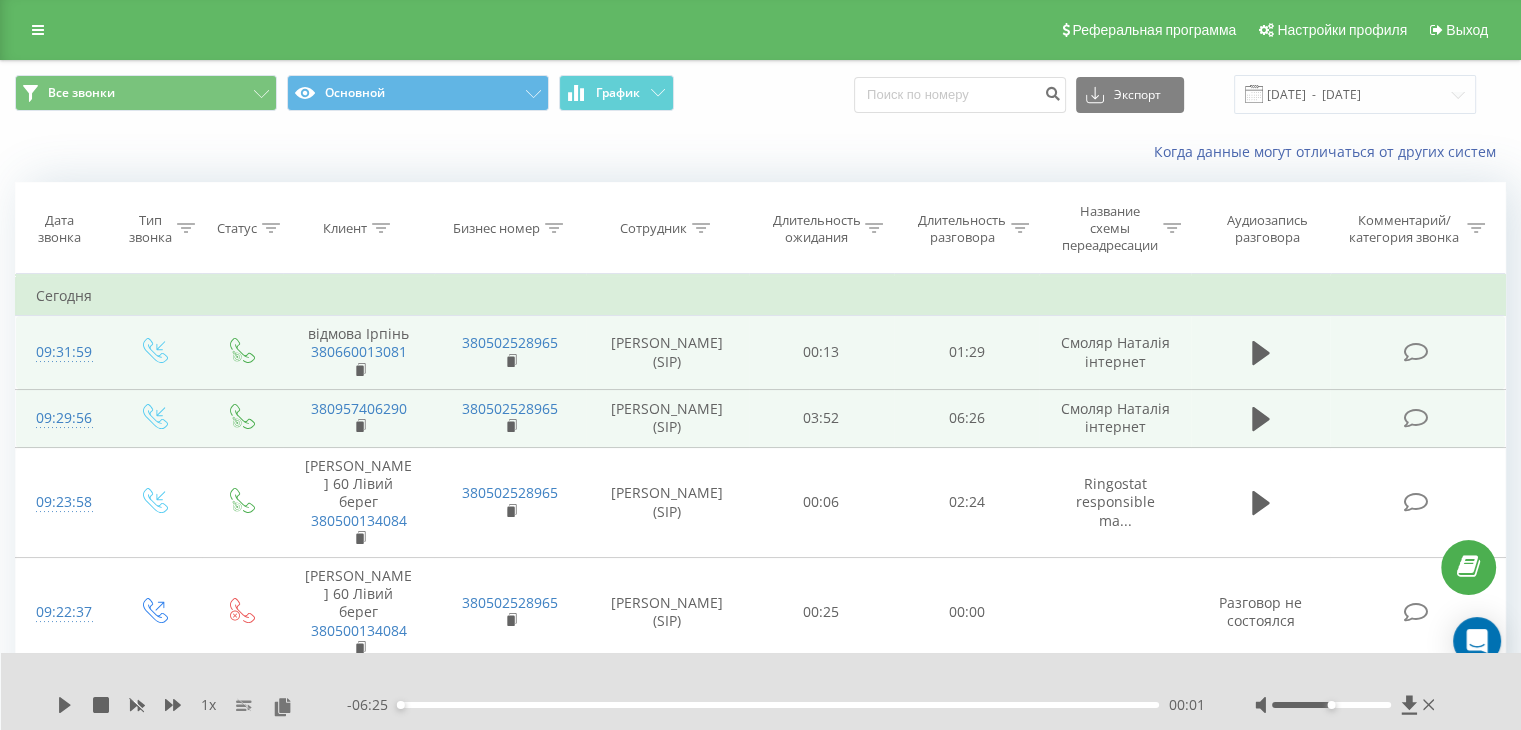 click 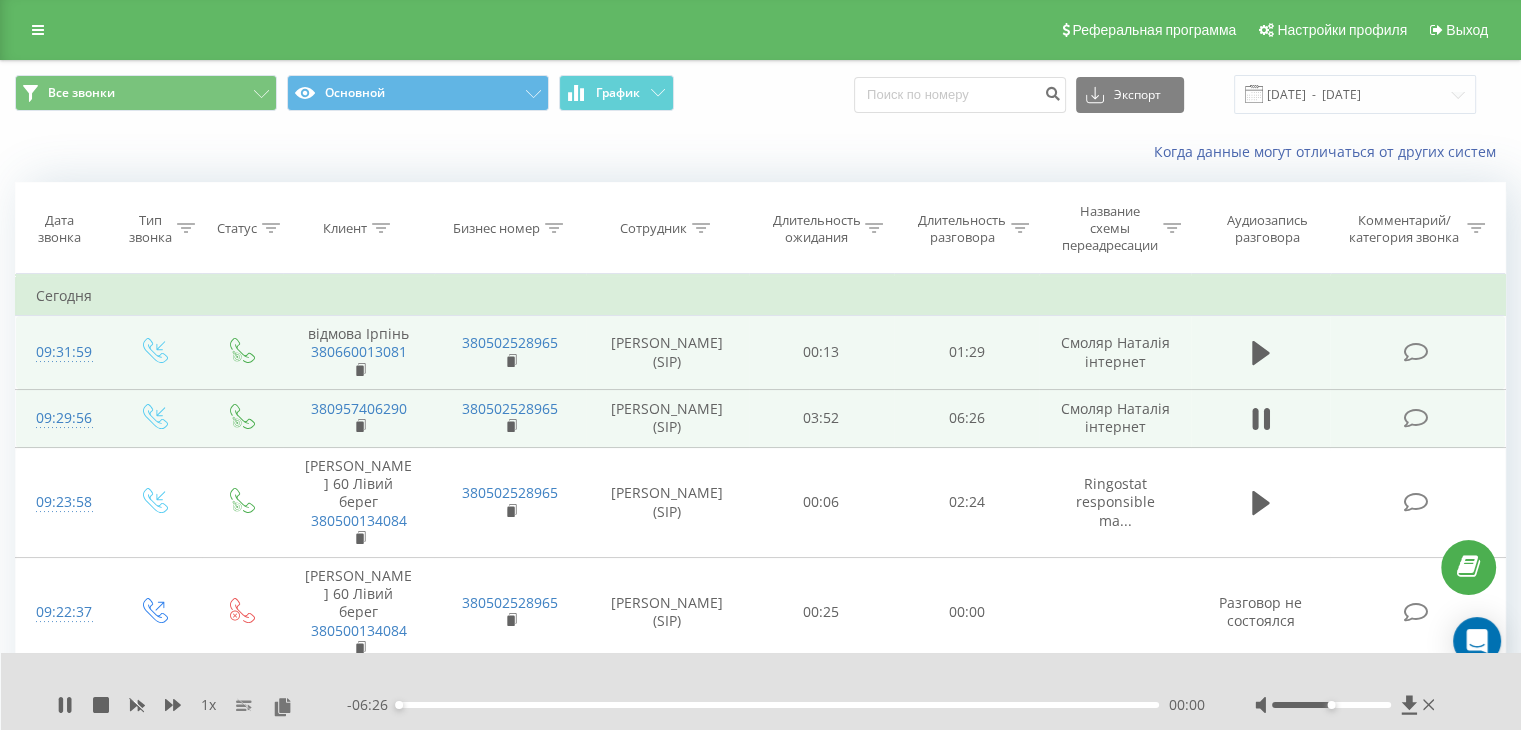 click on "00:00" at bounding box center [778, 705] 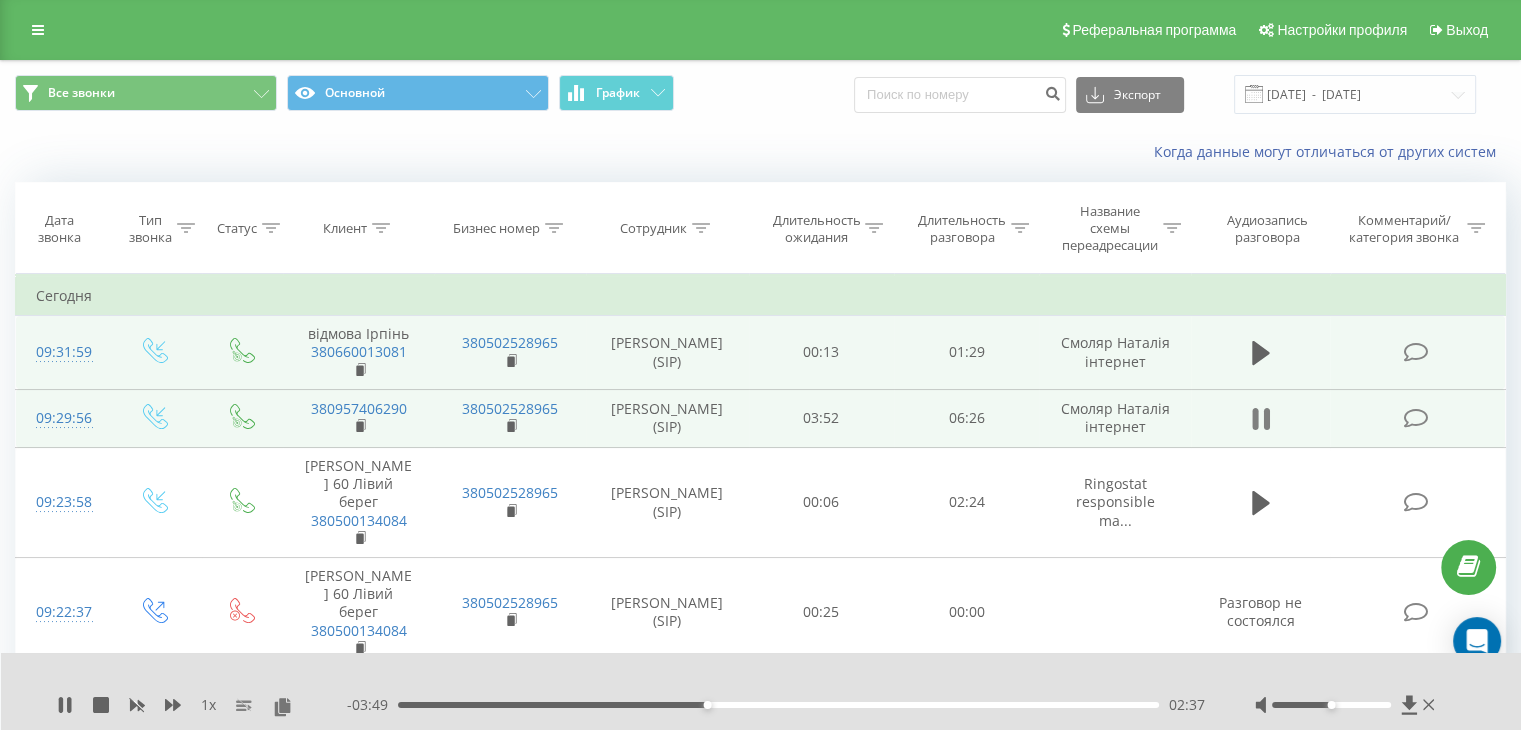 click at bounding box center (1261, 419) 